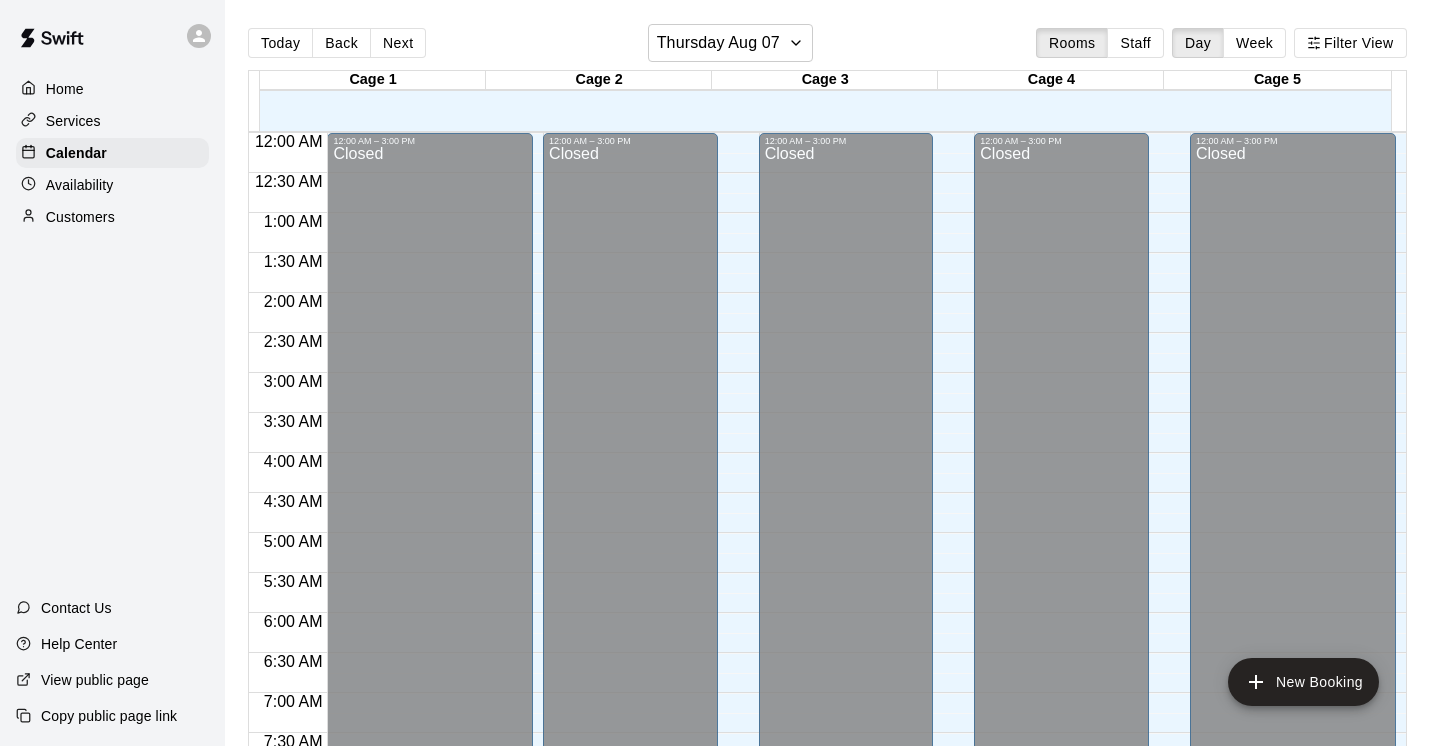 scroll, scrollTop: 0, scrollLeft: 0, axis: both 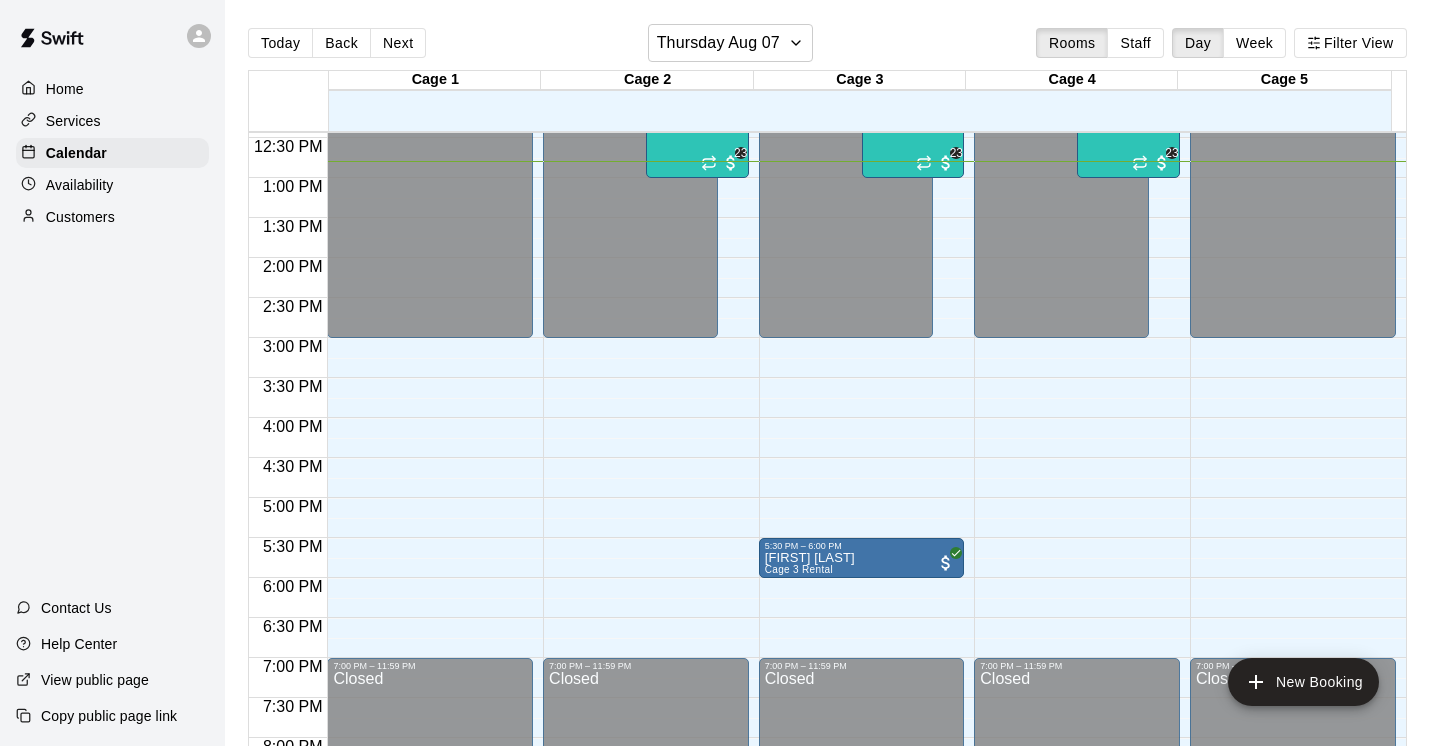 click on "Home" at bounding box center (65, 89) 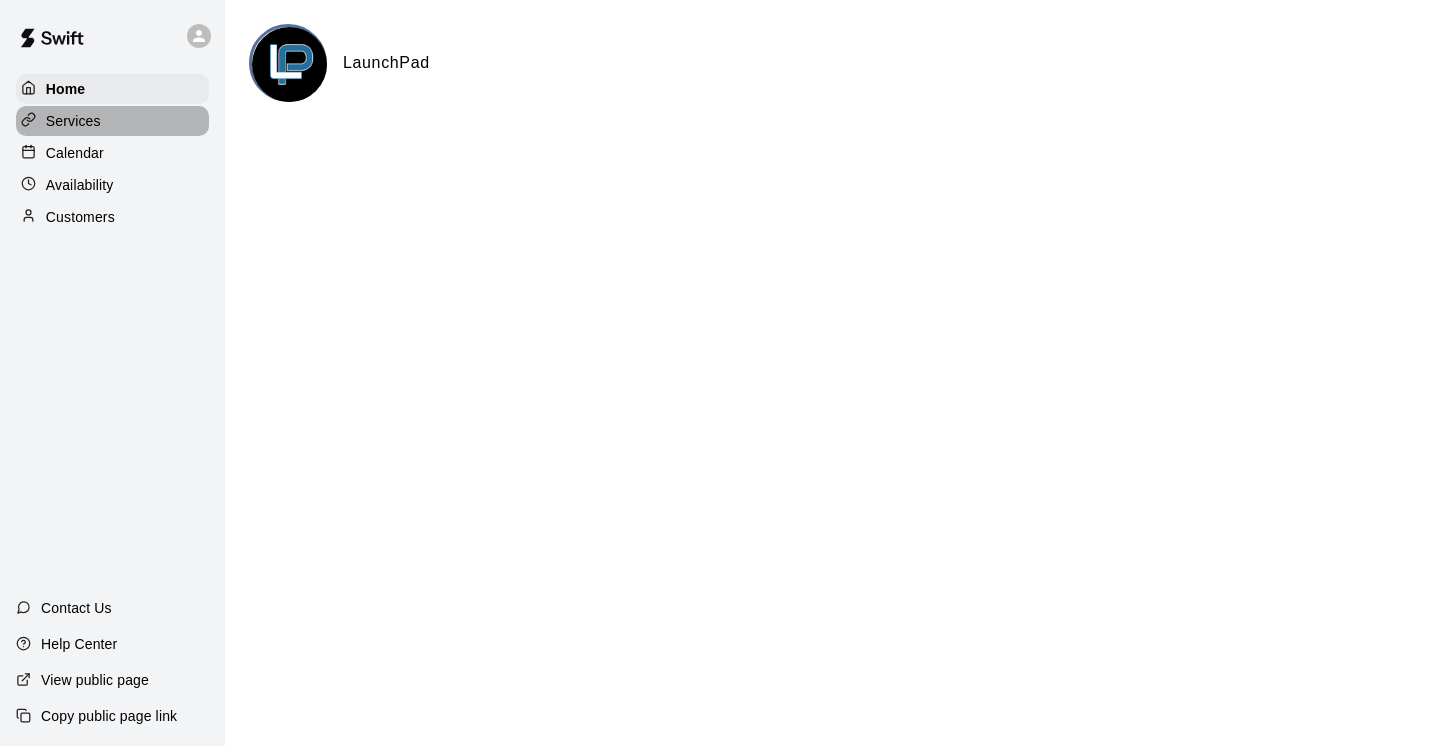 click on "Services" at bounding box center (73, 121) 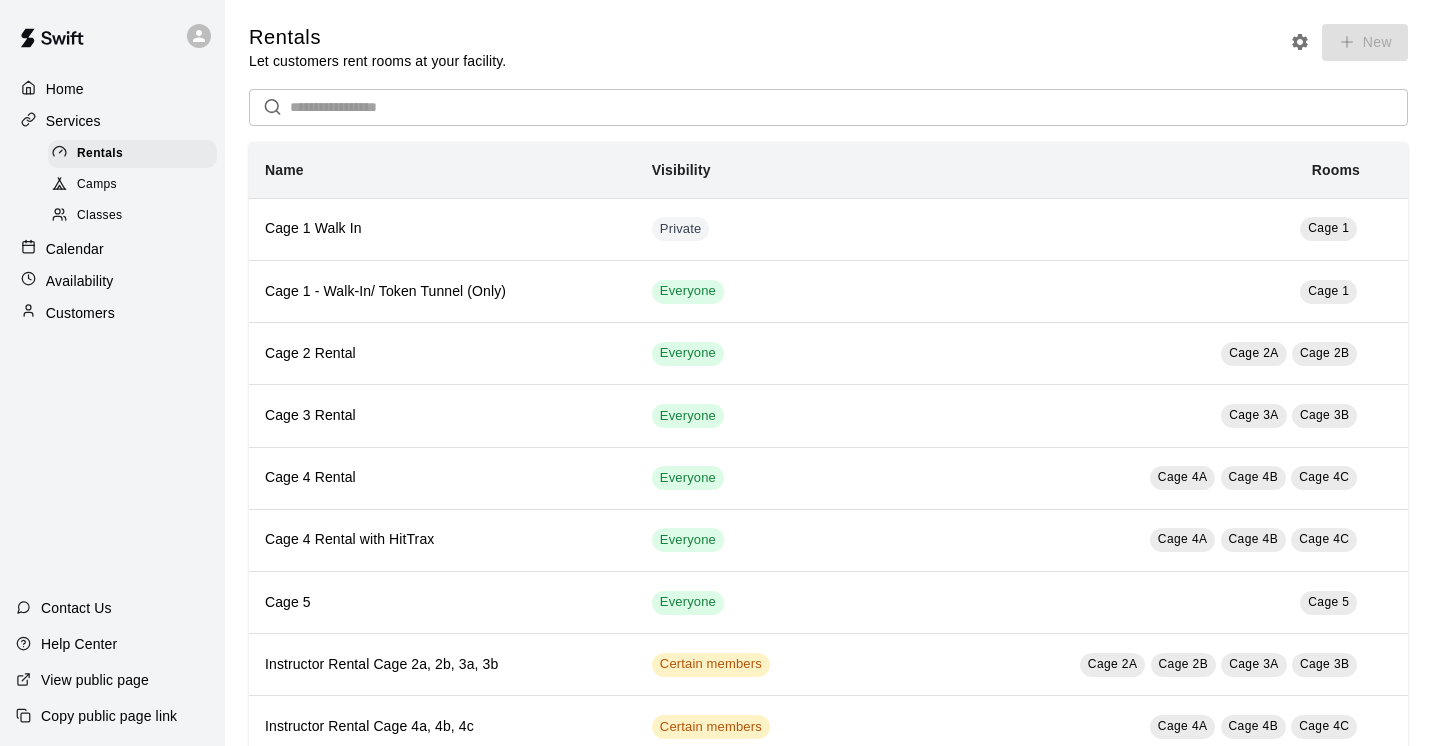 click on "Camps" at bounding box center (97, 185) 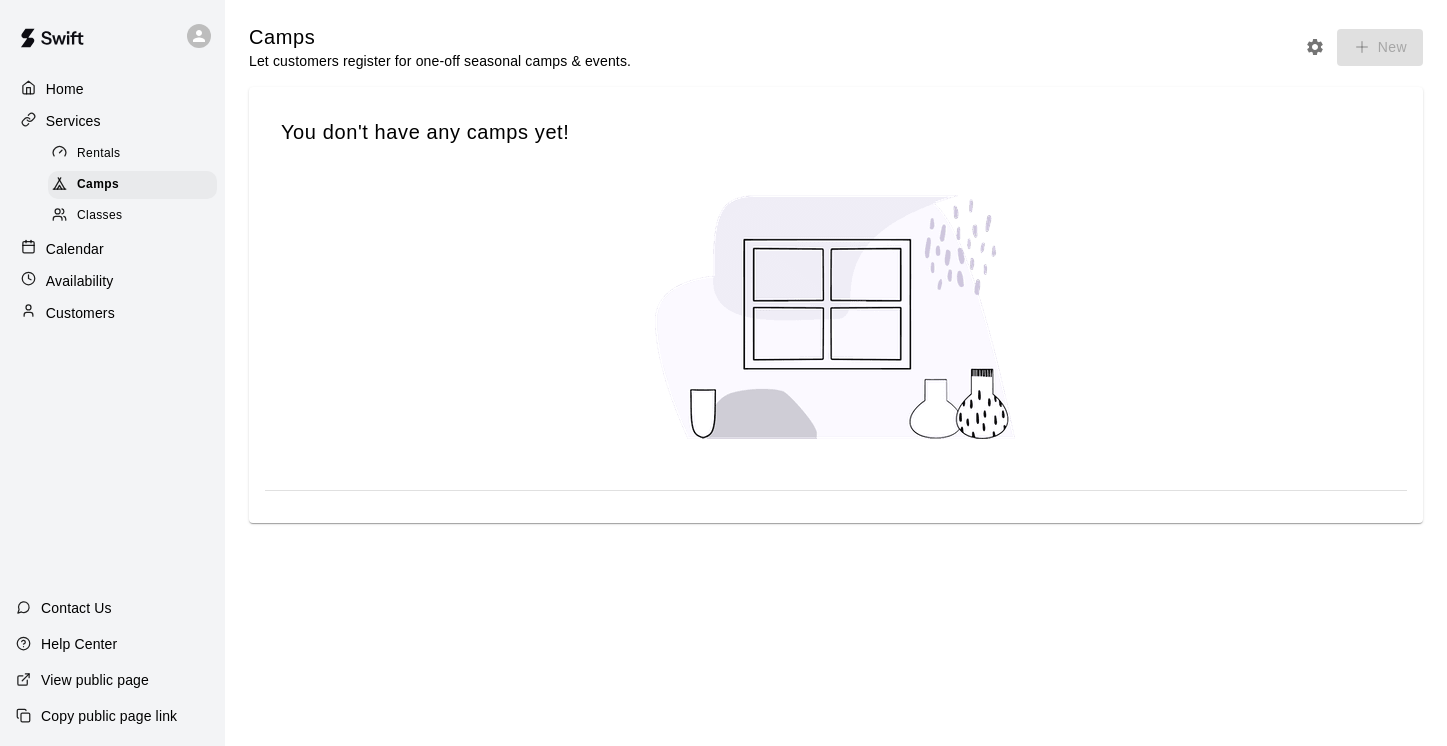 click on "Classes" at bounding box center (99, 216) 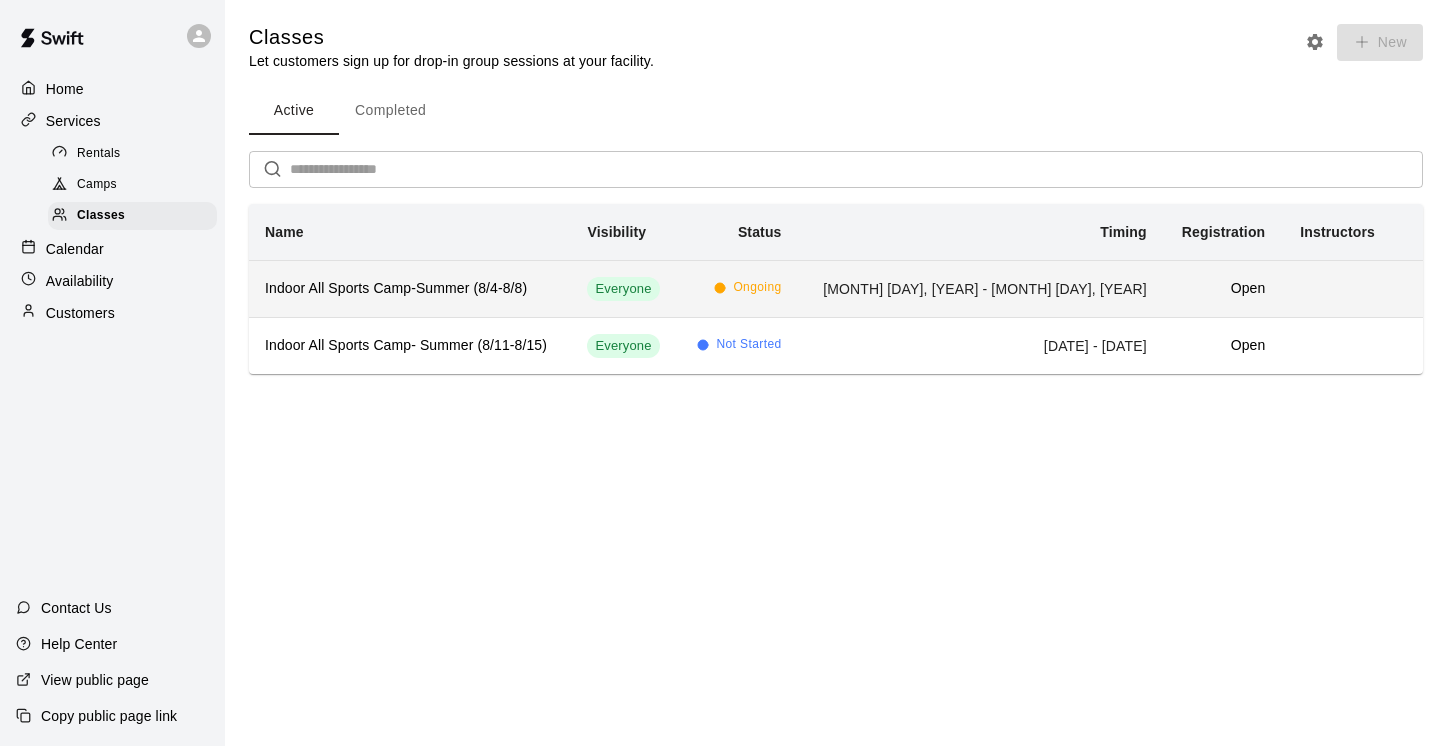 click on "Indoor All Sports Camp-Summer (8/4-8/8)" at bounding box center (410, 289) 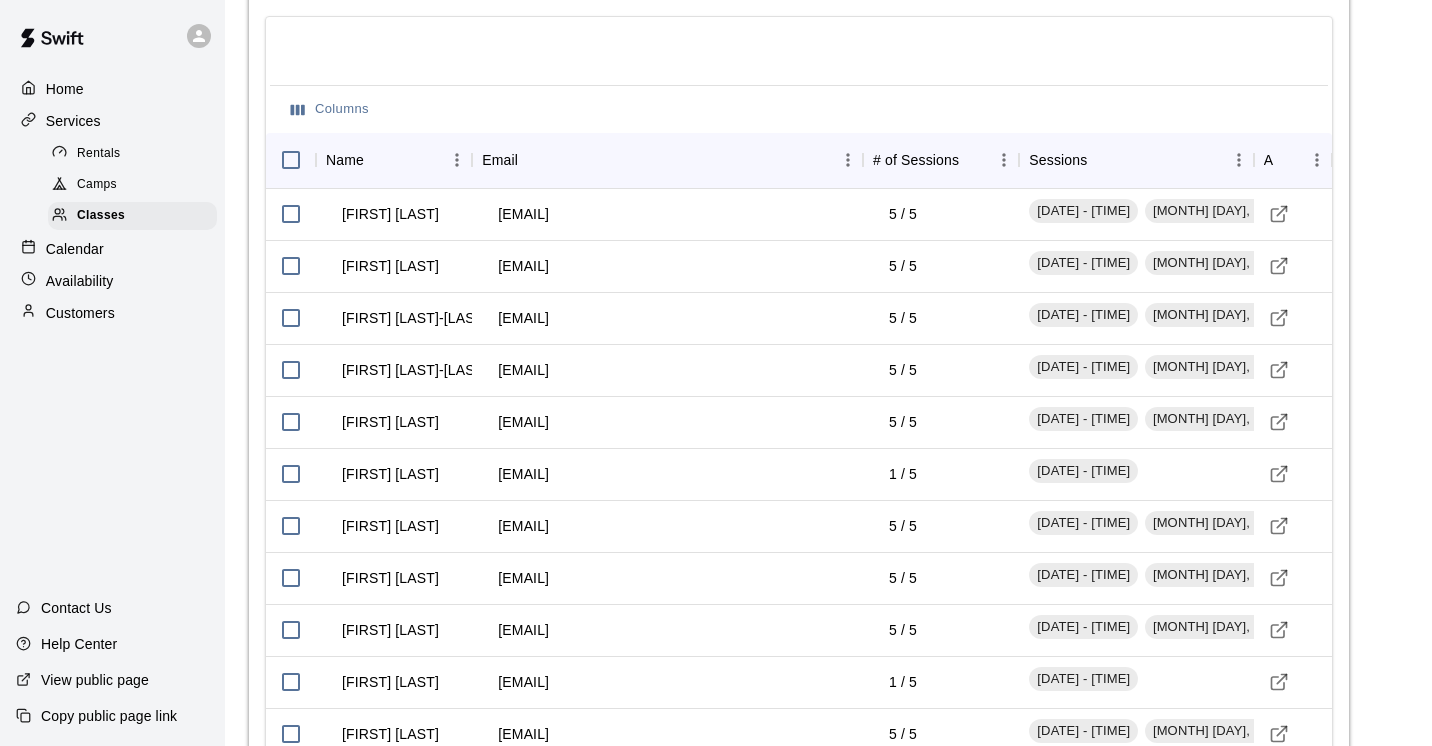 scroll, scrollTop: 1875, scrollLeft: 0, axis: vertical 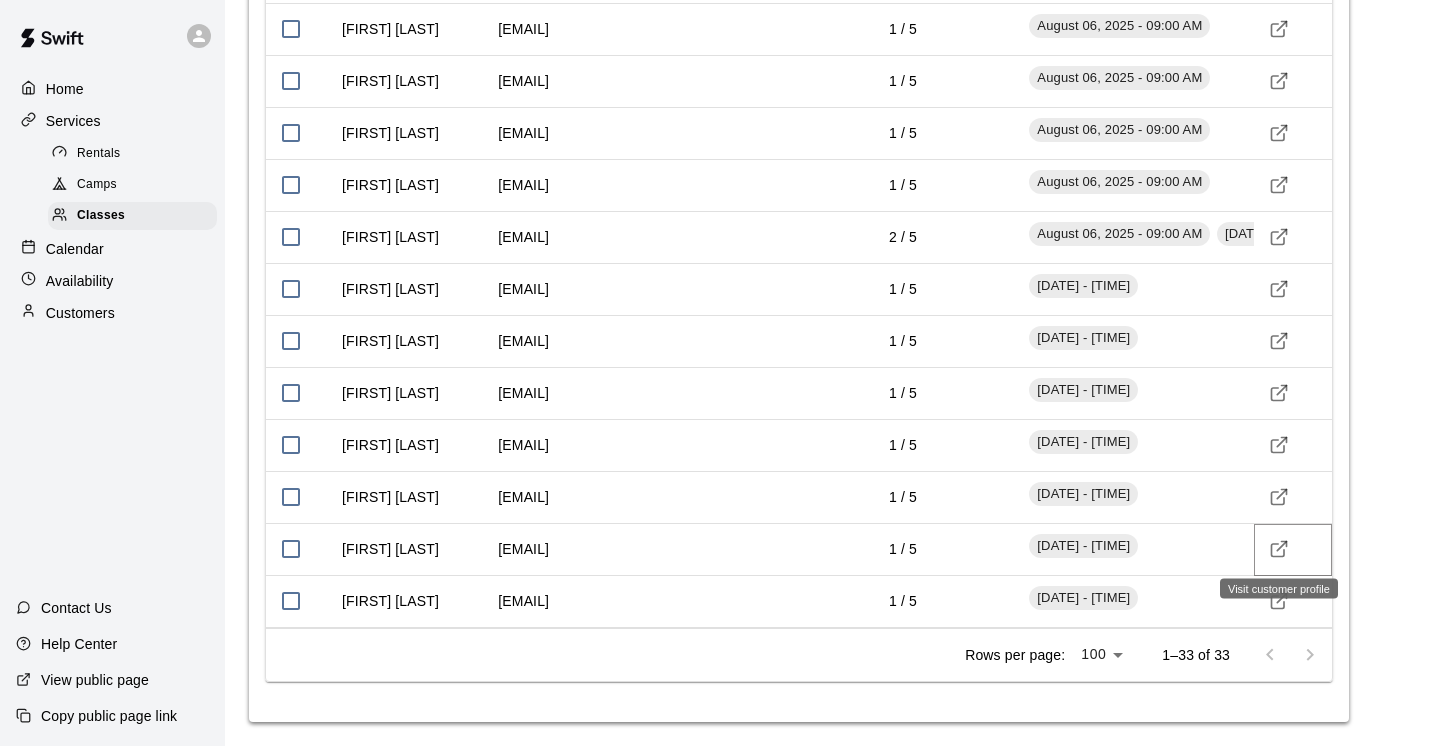 click 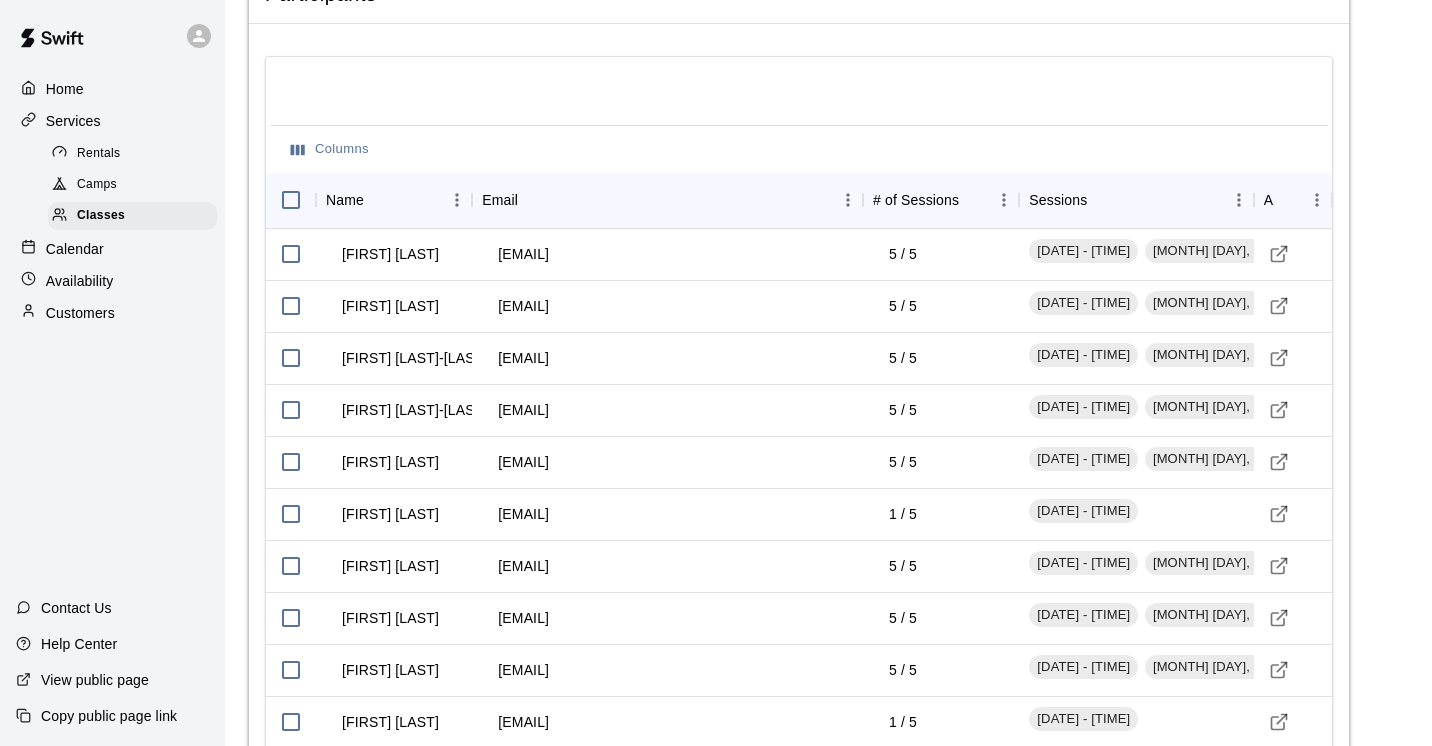scroll, scrollTop: 1839, scrollLeft: 0, axis: vertical 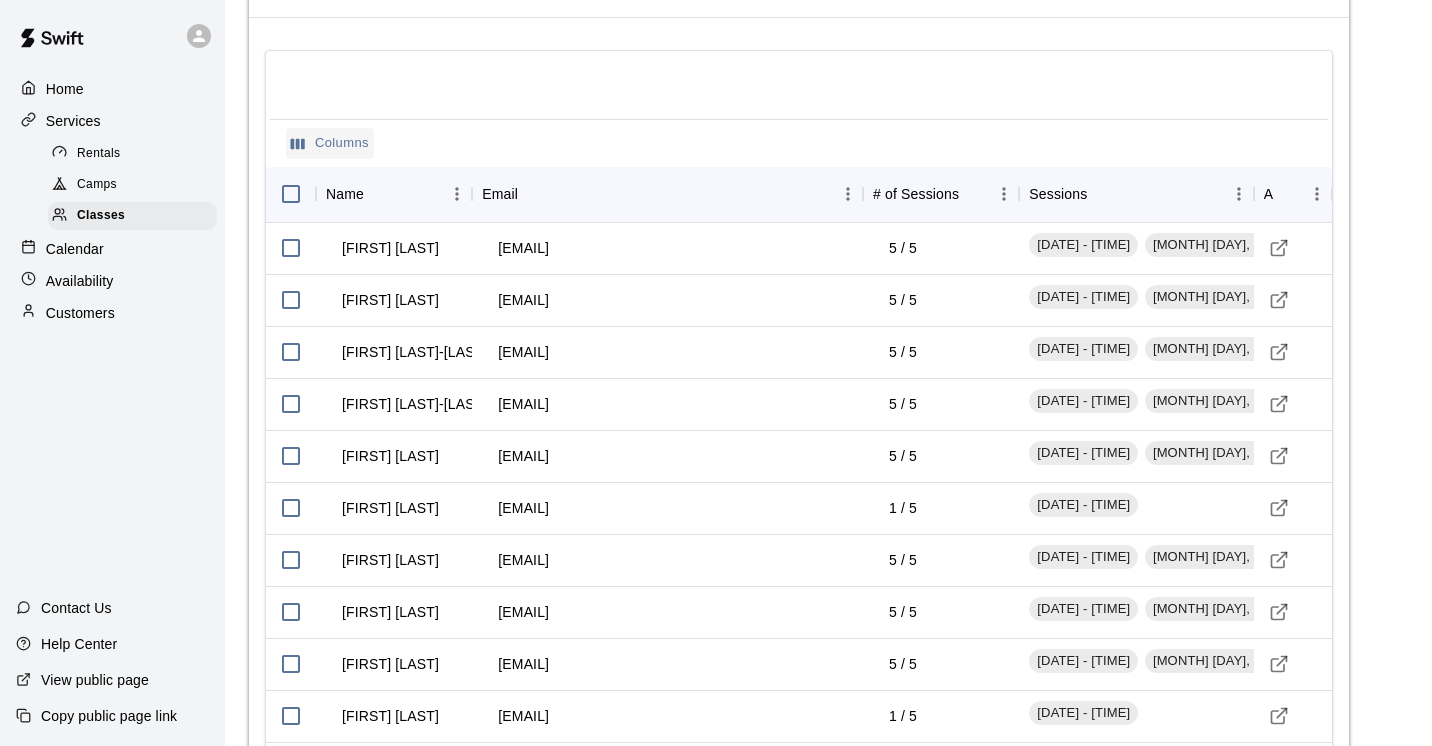 click on "Columns" at bounding box center [330, 143] 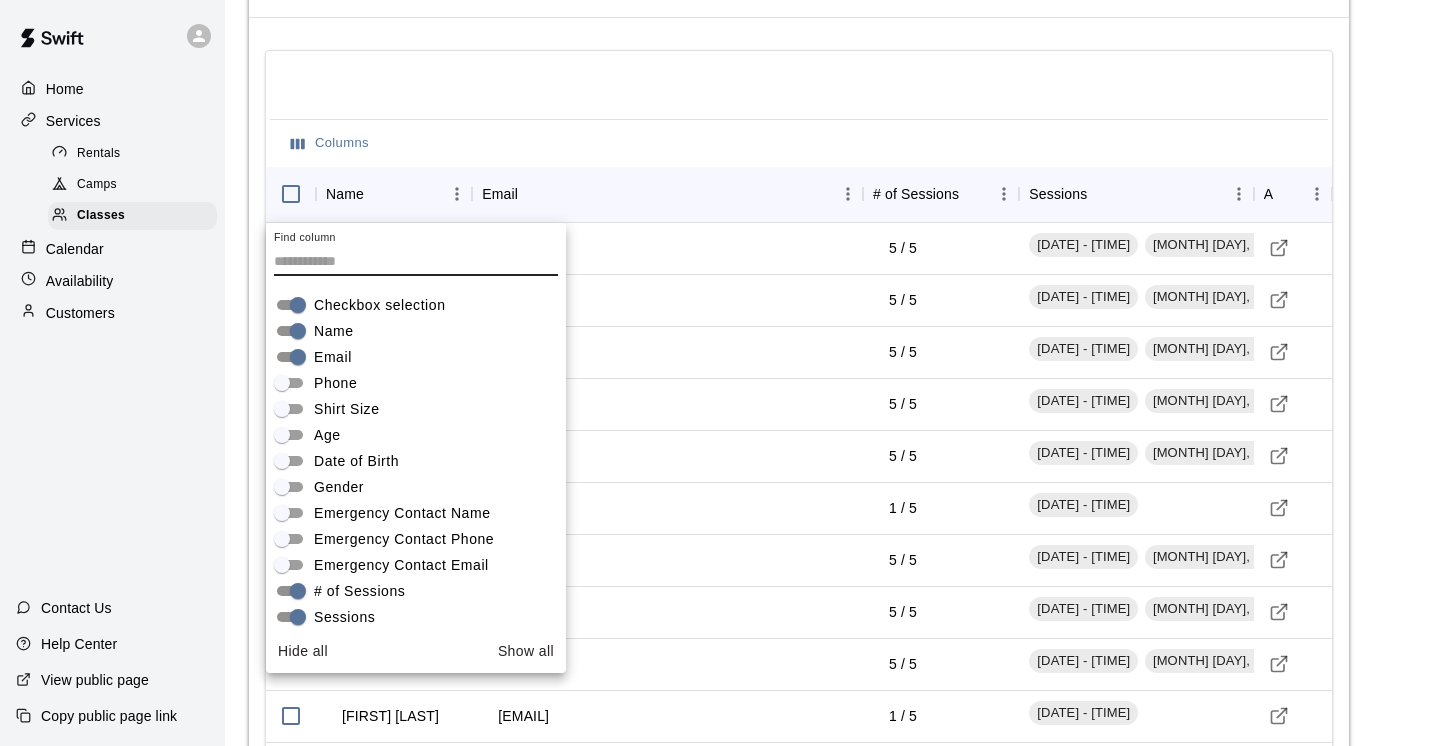 click on "Columns" at bounding box center (799, 143) 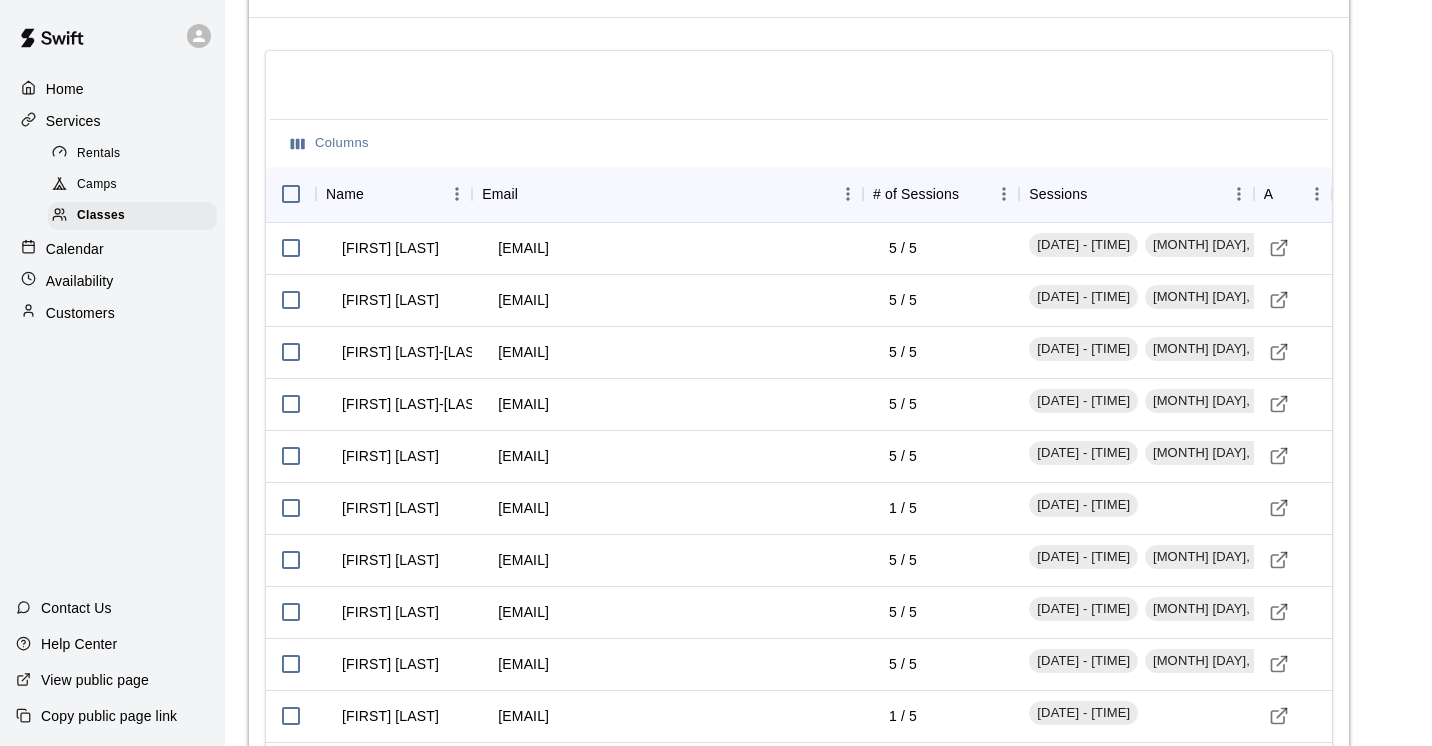 type 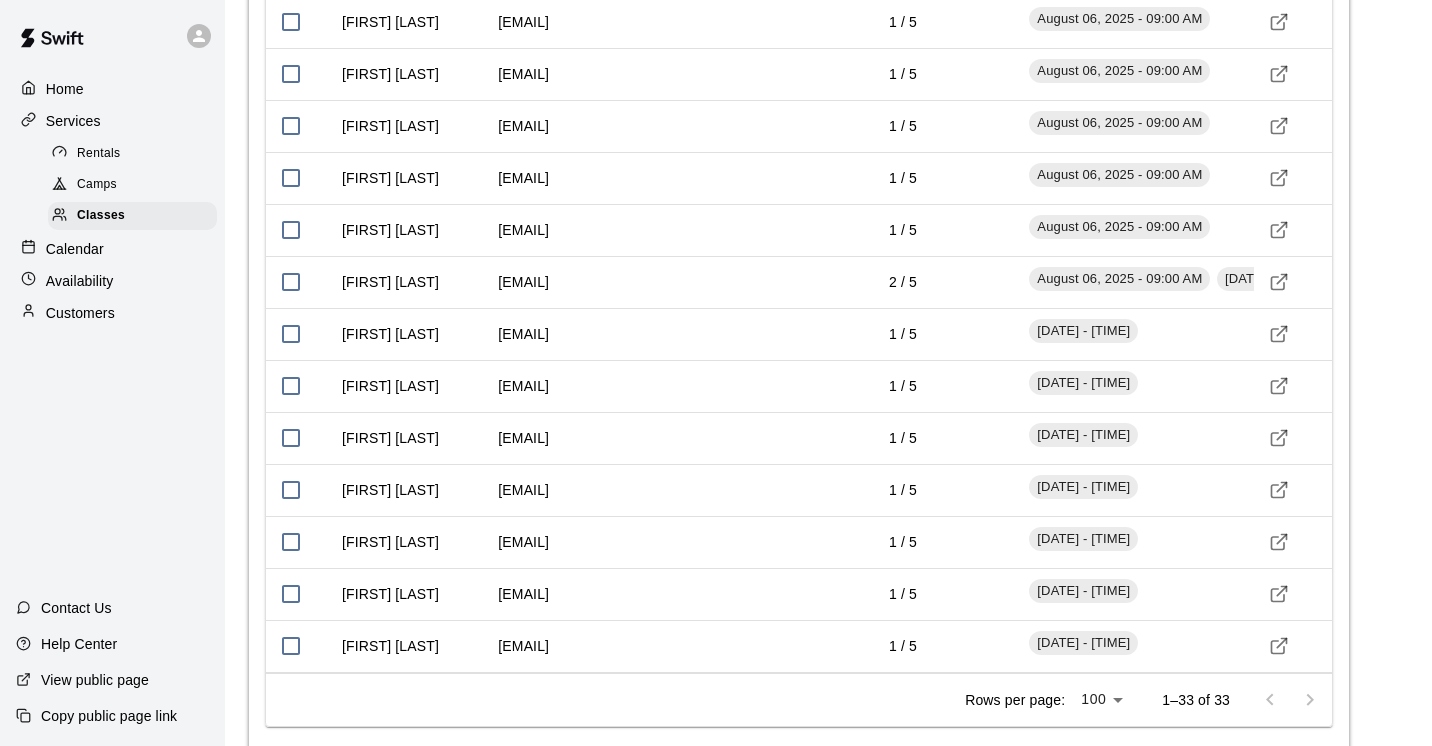 scroll, scrollTop: 3103, scrollLeft: 0, axis: vertical 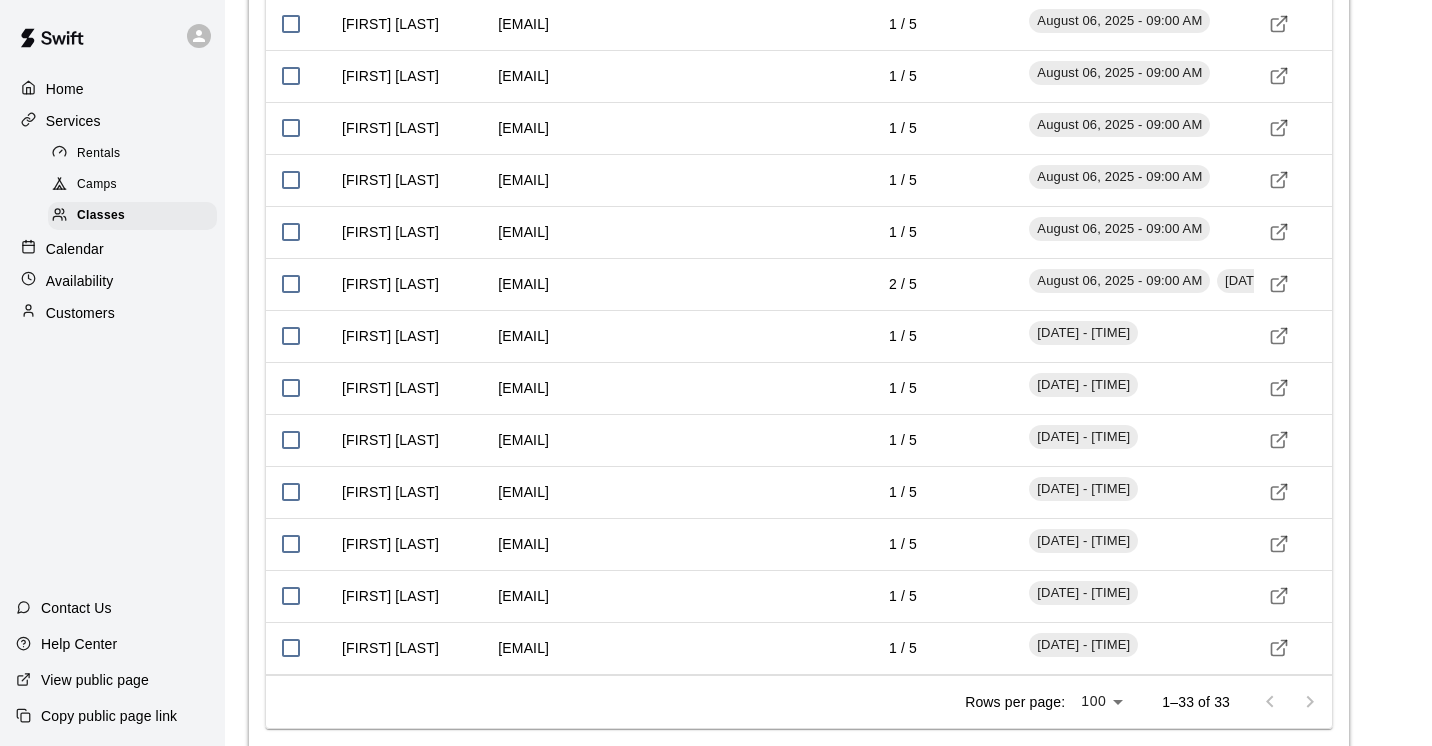 click at bounding box center (1290, 702) 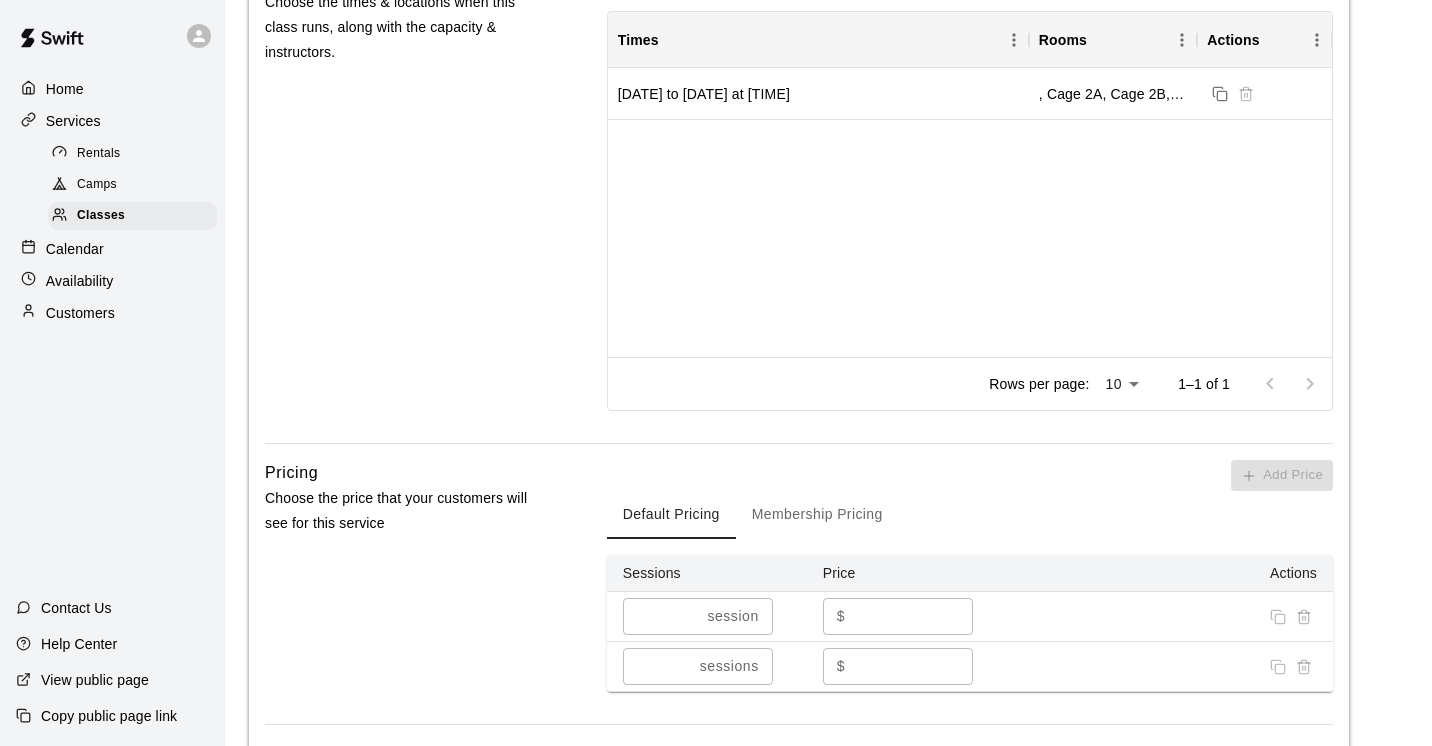 scroll, scrollTop: 864, scrollLeft: 0, axis: vertical 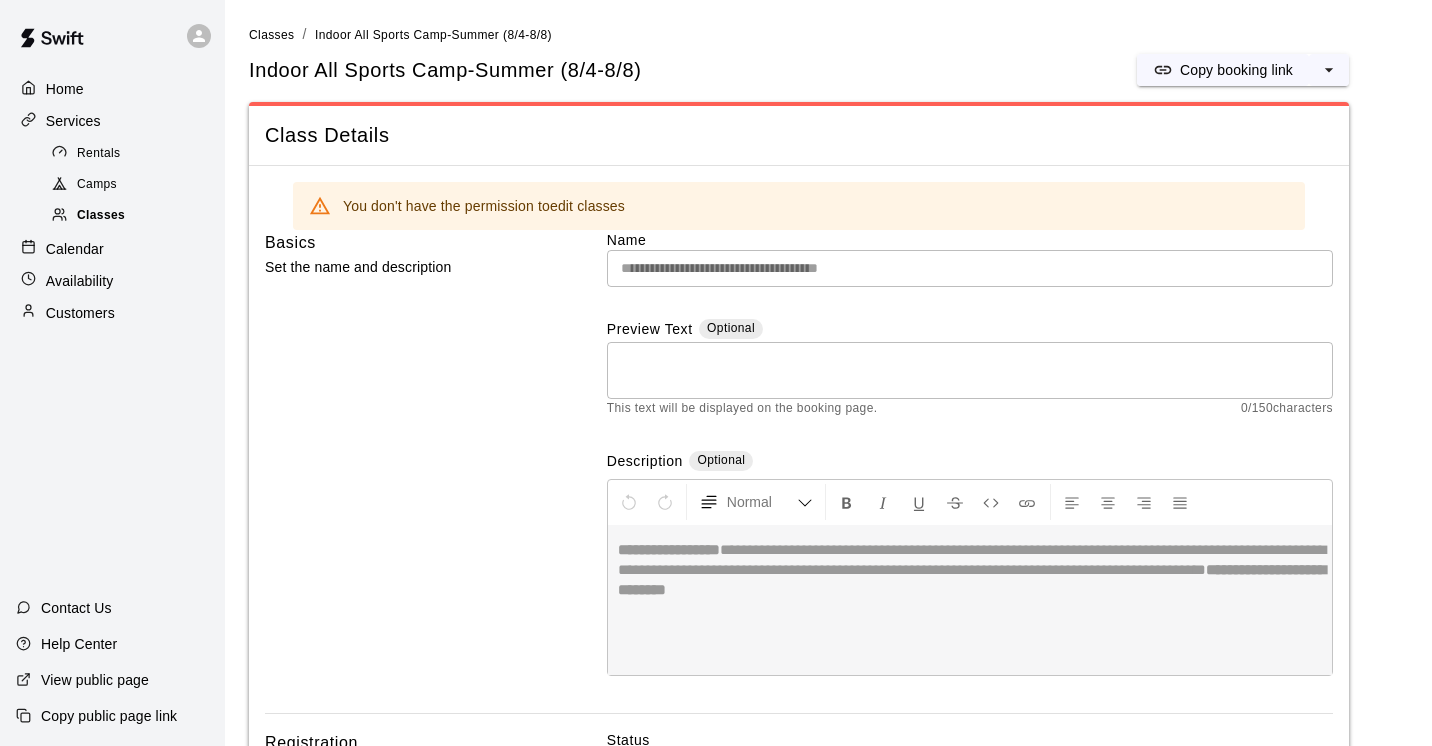 click on "Classes" at bounding box center (101, 216) 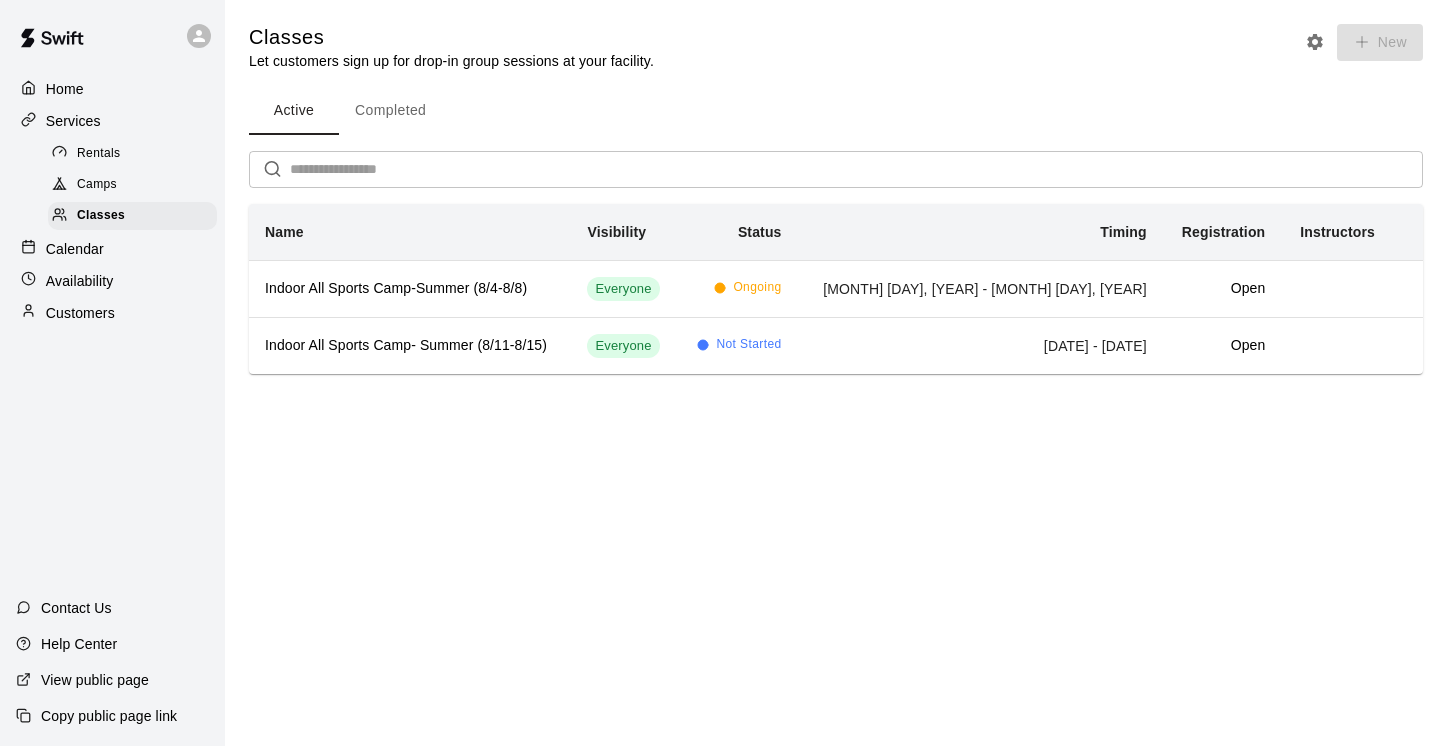 click on "Completed" at bounding box center [390, 111] 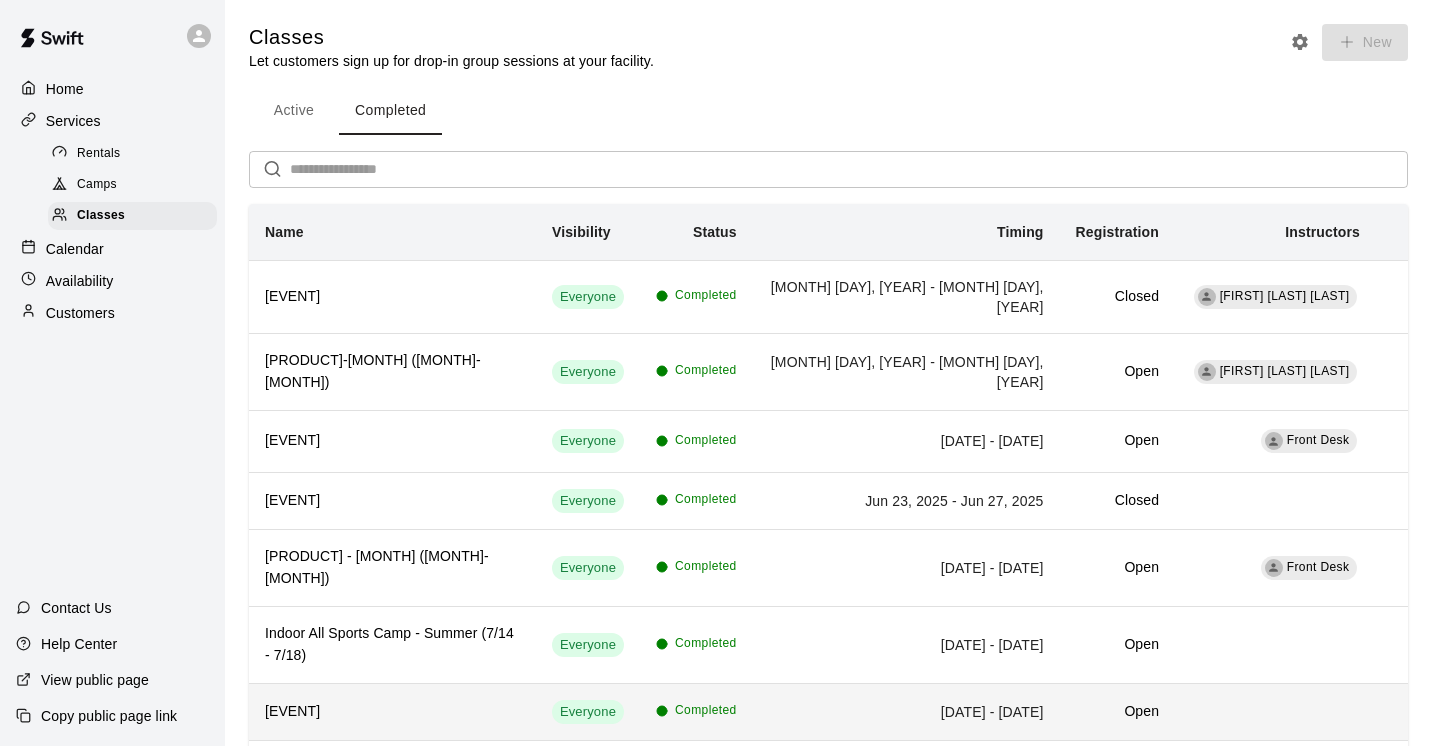 click on "[EVENT]" at bounding box center [392, 712] 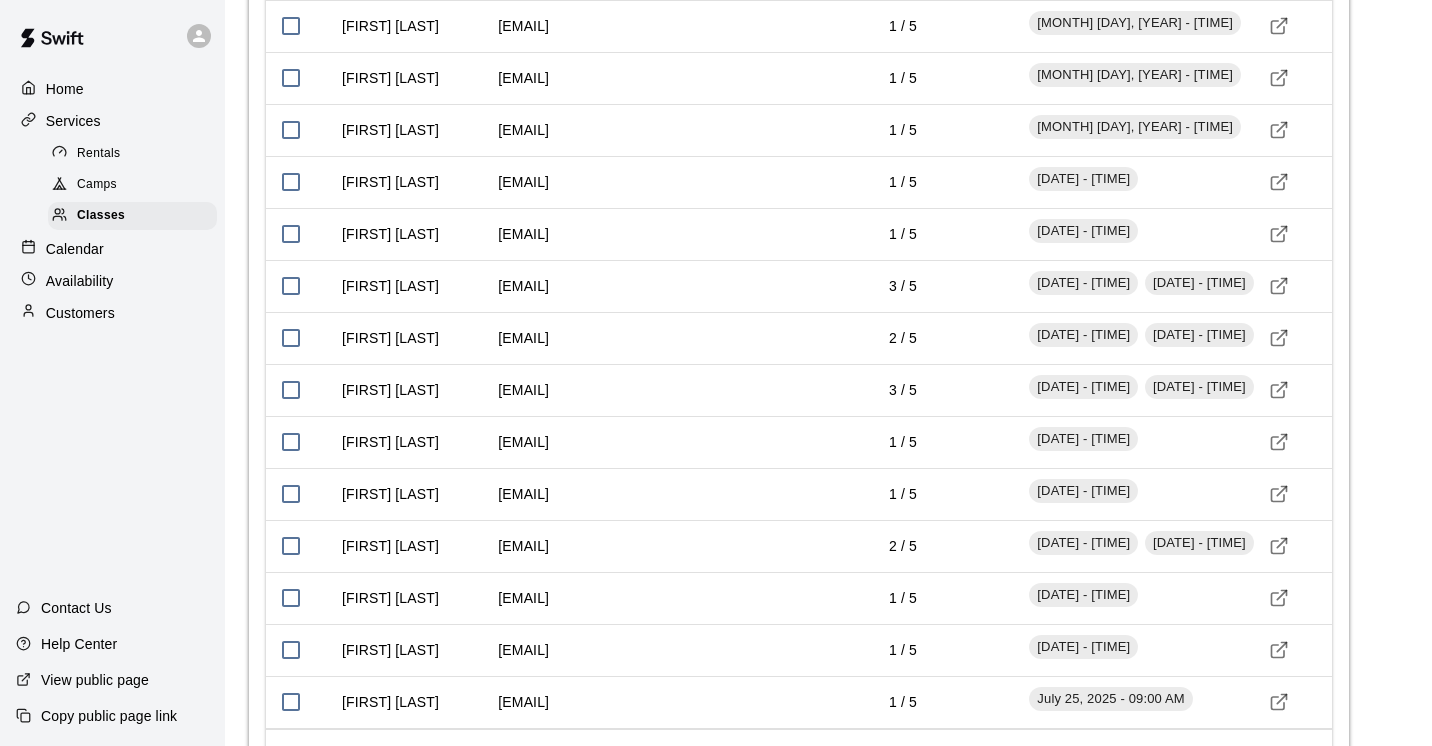 scroll, scrollTop: 3410, scrollLeft: 0, axis: vertical 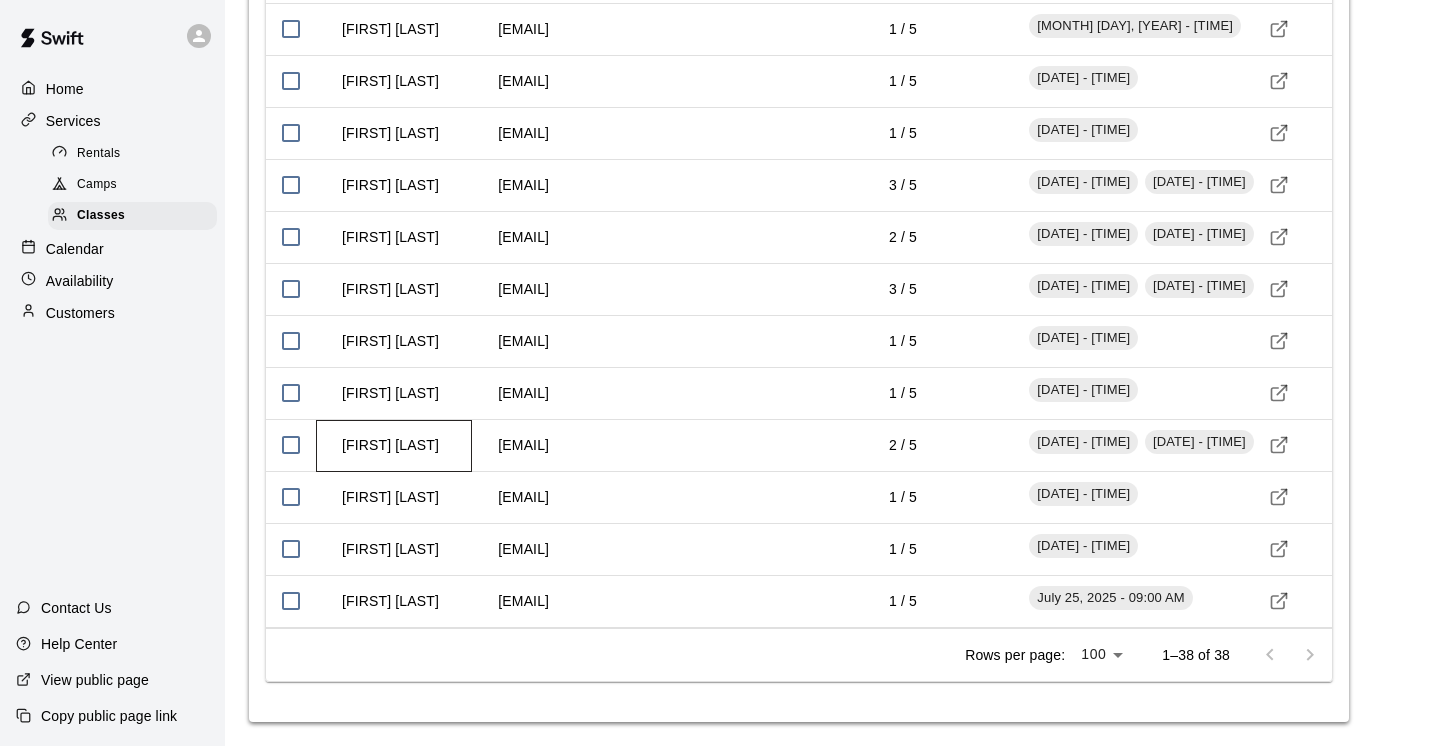 click on "[FIRST] [LAST]" at bounding box center [390, 445] 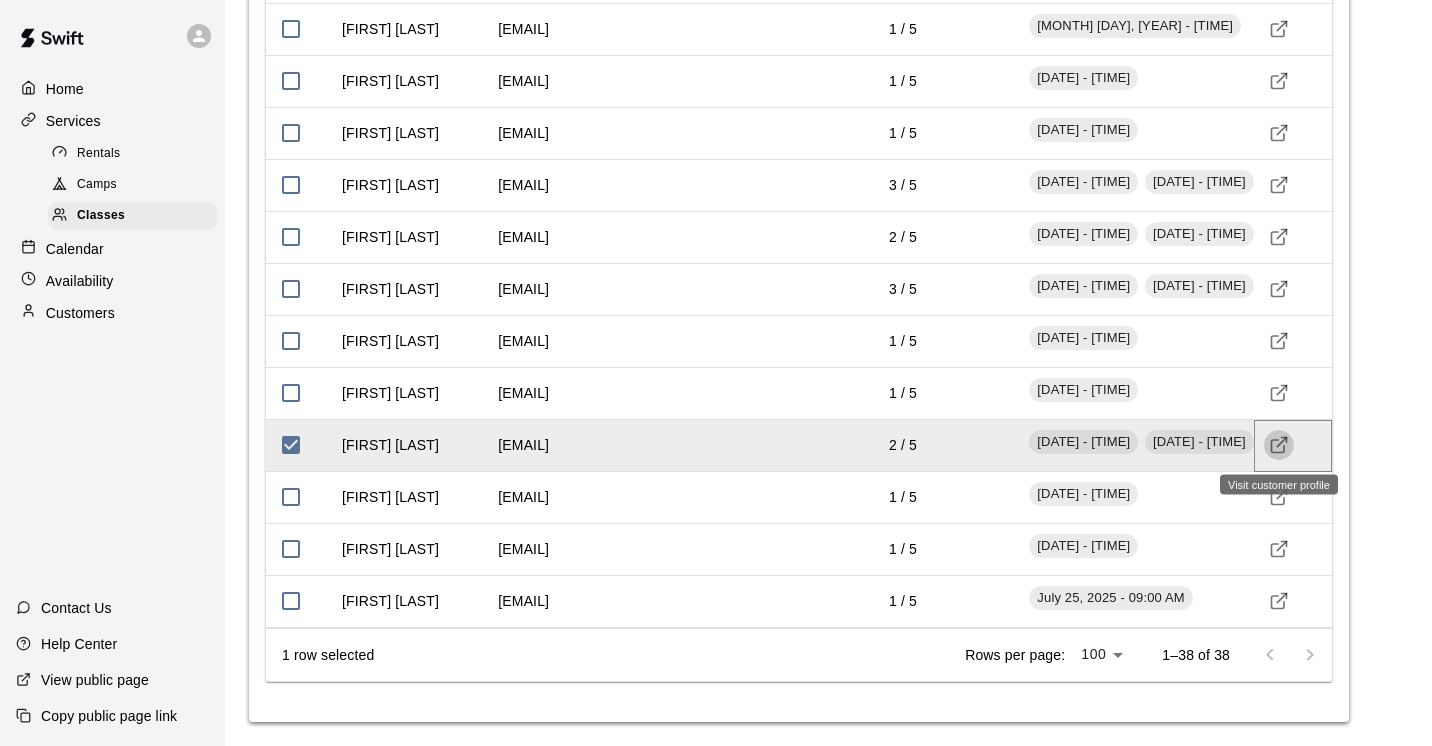 click 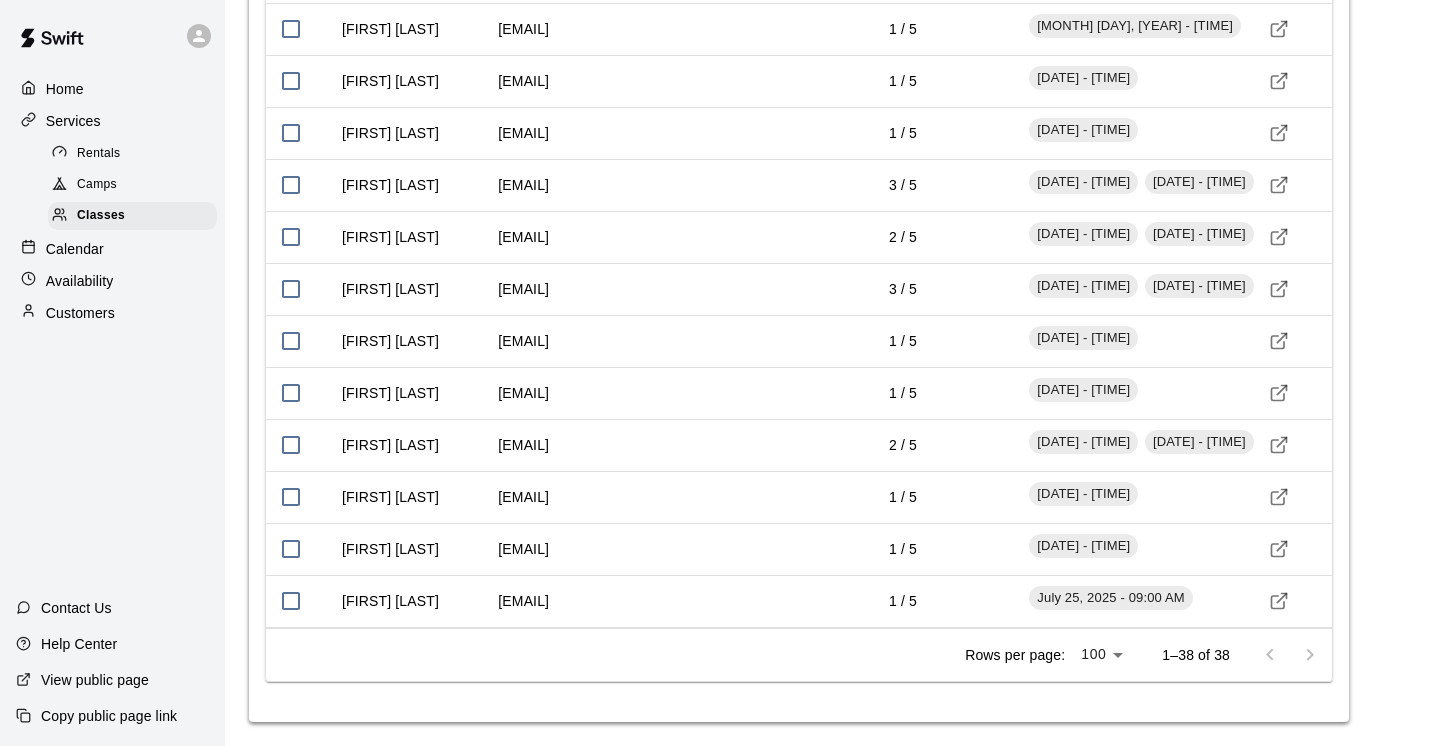 click on "Customers" at bounding box center [80, 313] 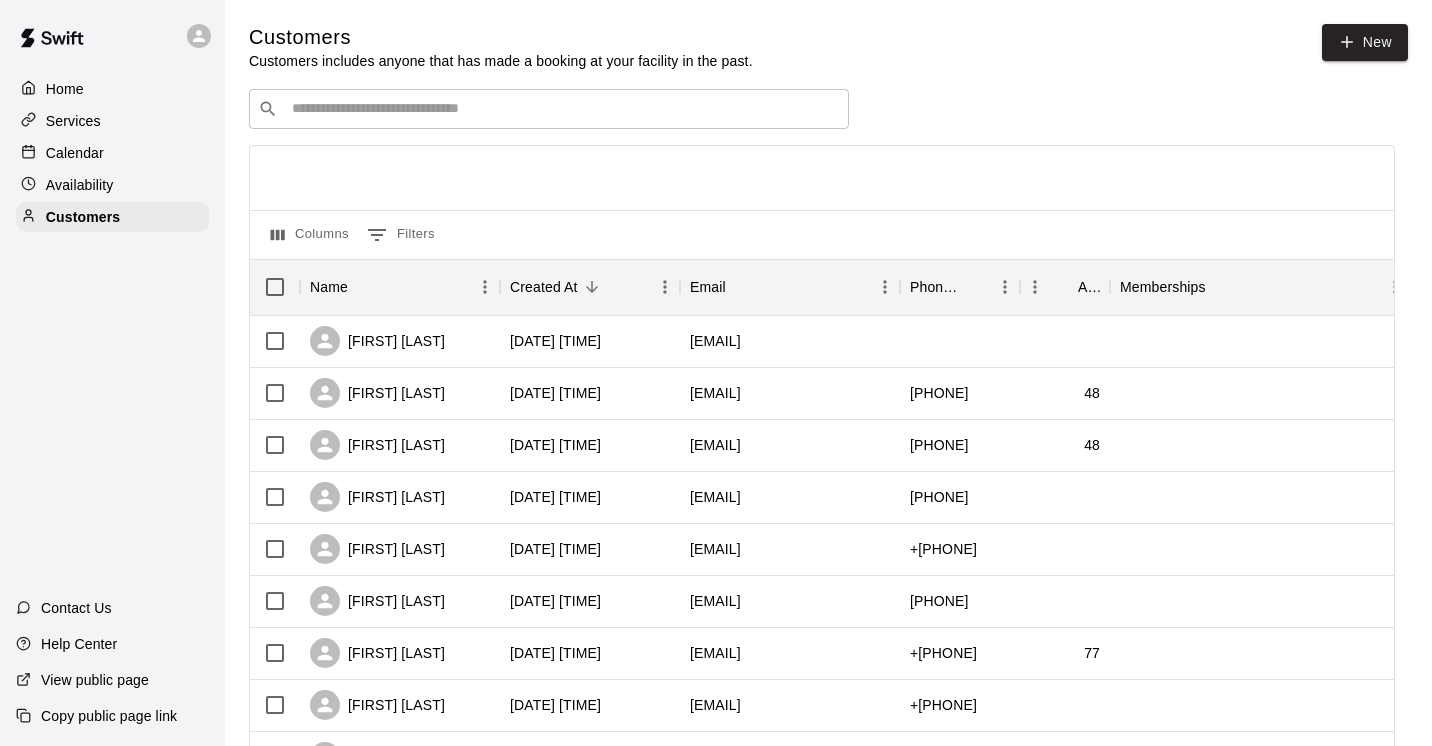 click at bounding box center [563, 109] 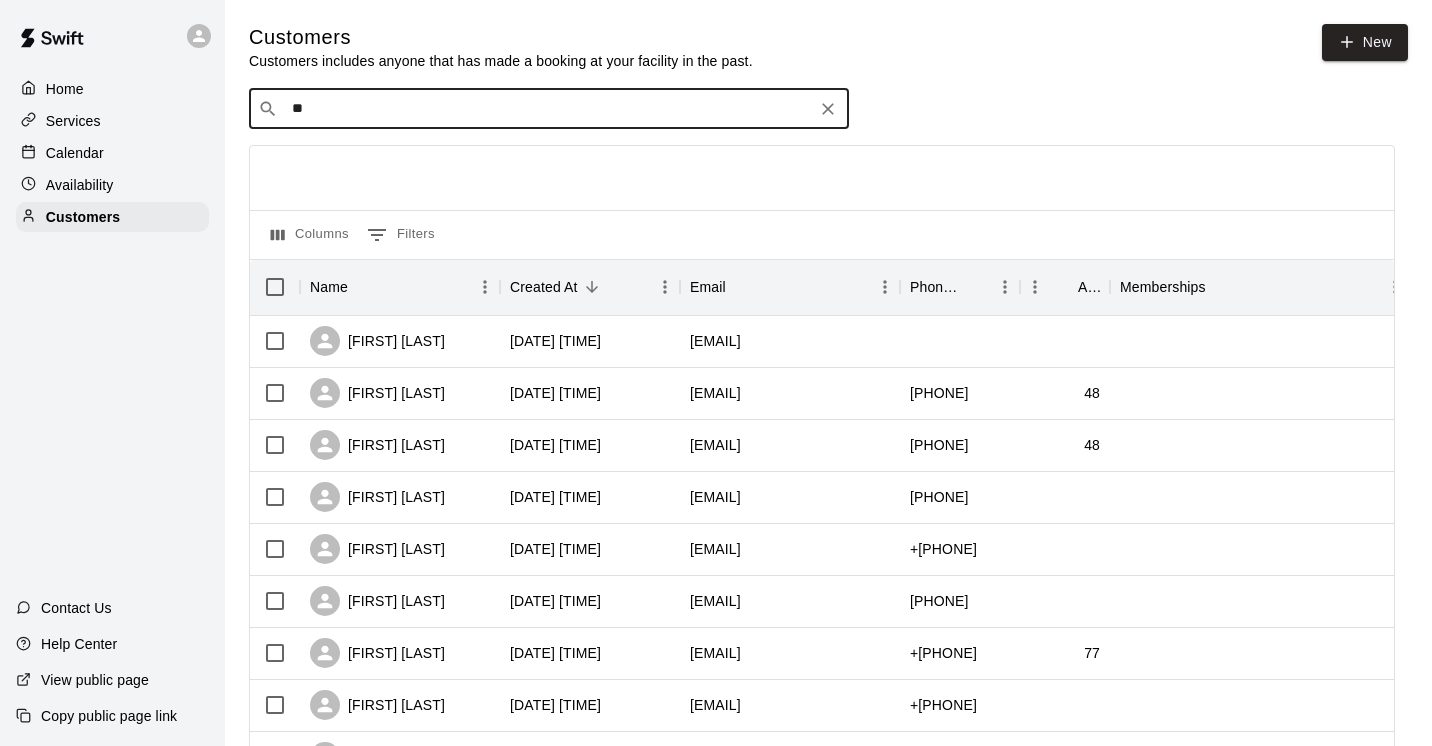 type on "*" 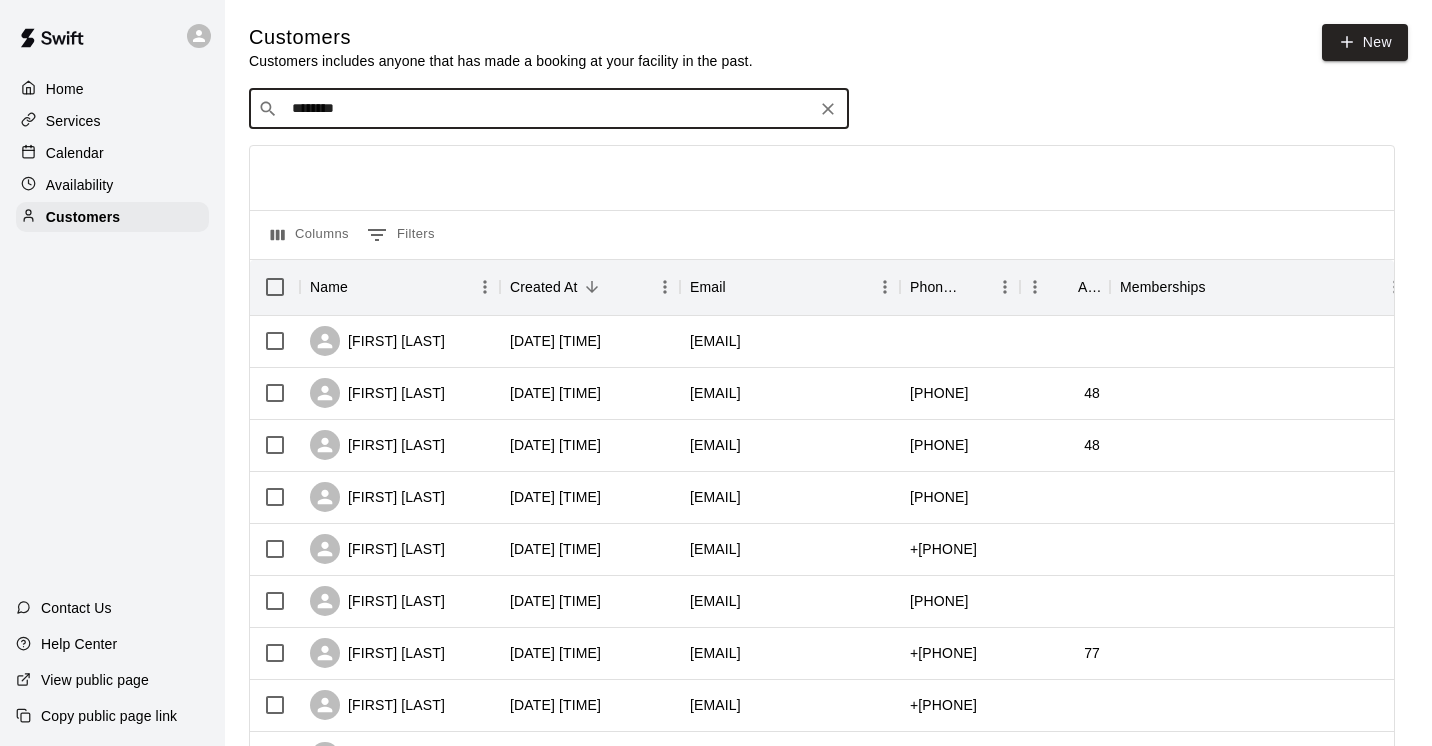 type on "********" 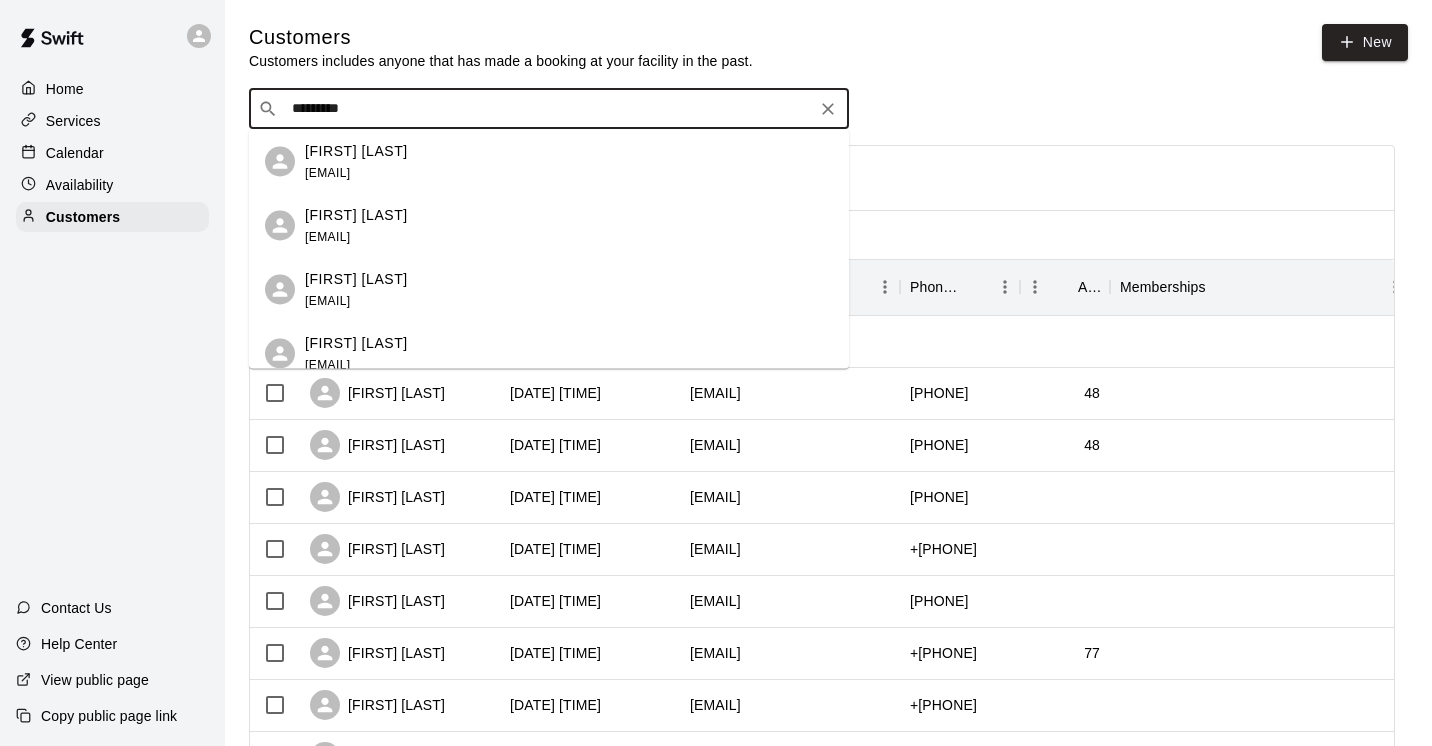 click on "[FIRST] [LAST]" at bounding box center [356, 214] 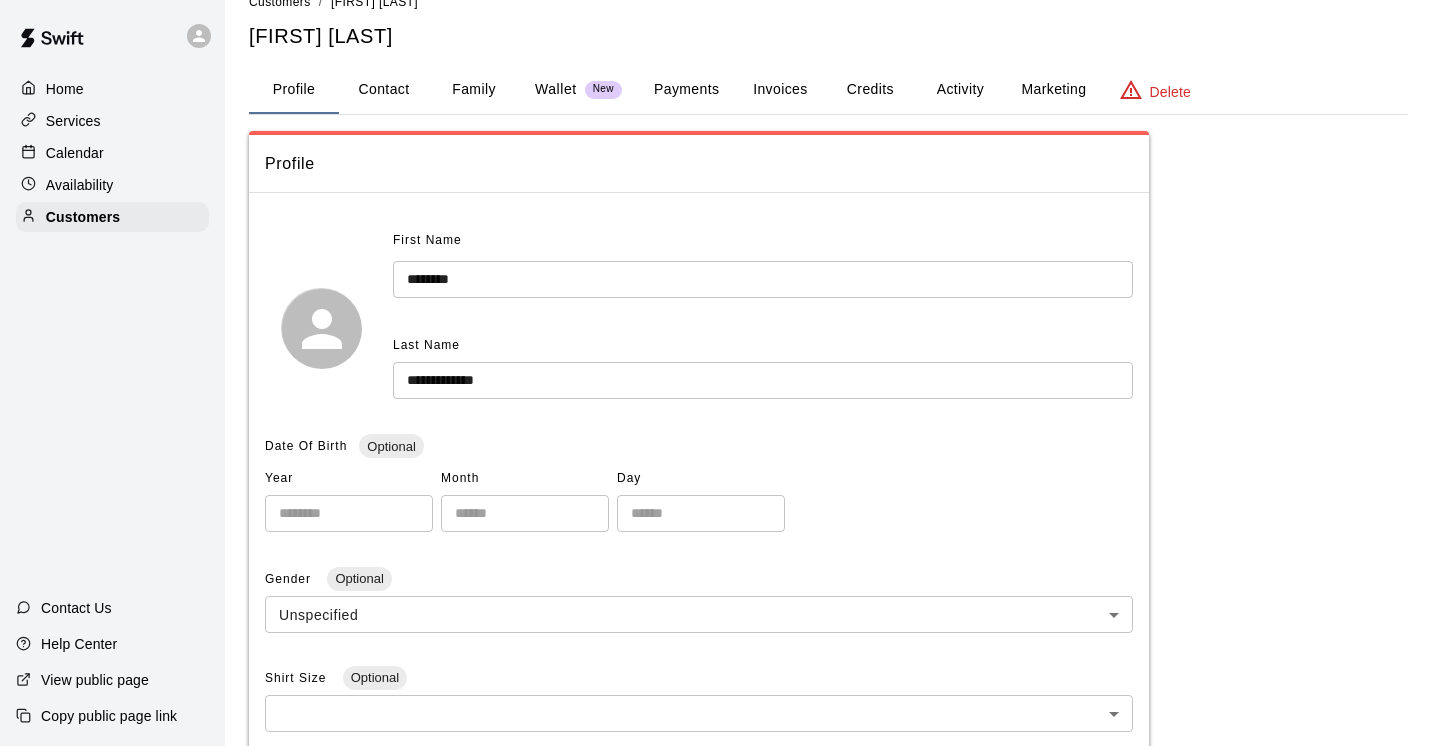 scroll, scrollTop: 0, scrollLeft: 0, axis: both 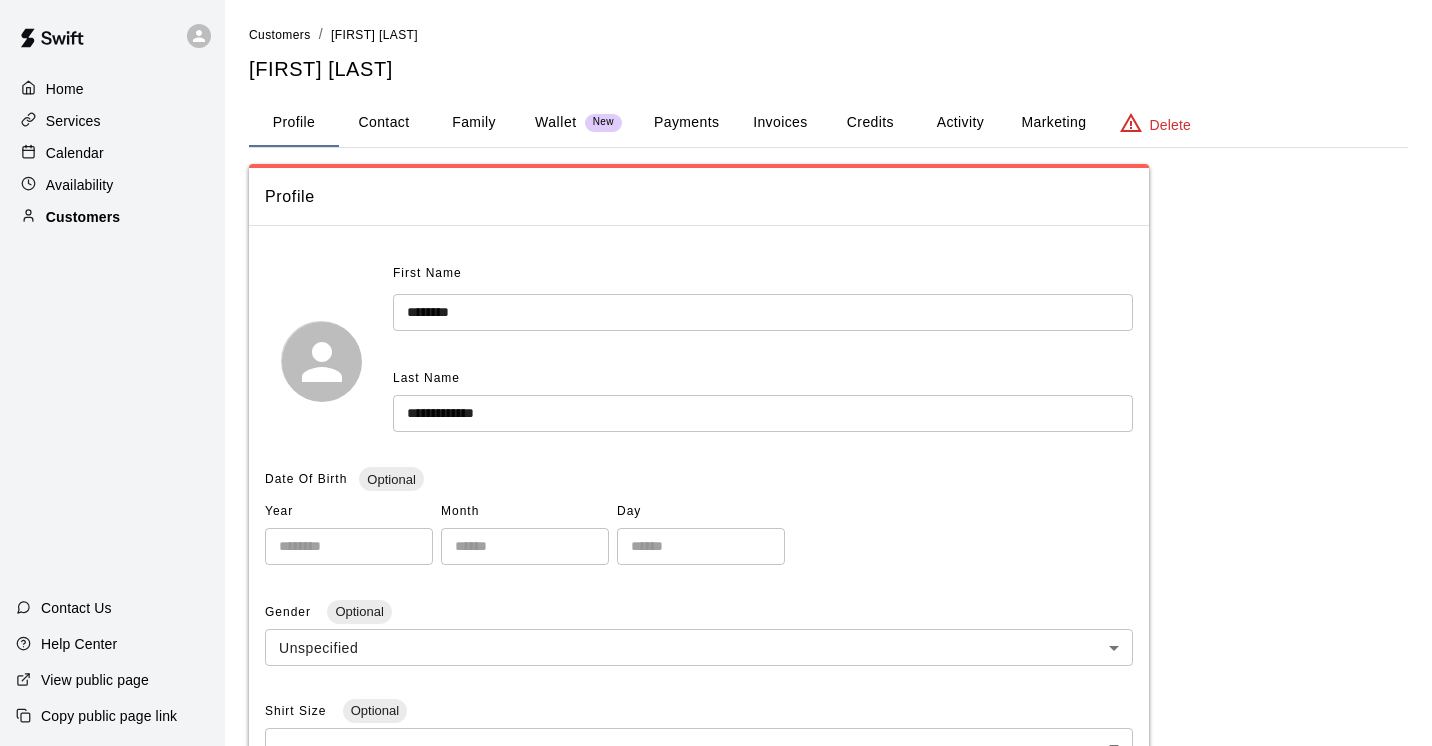 click on "Customers" at bounding box center [83, 217] 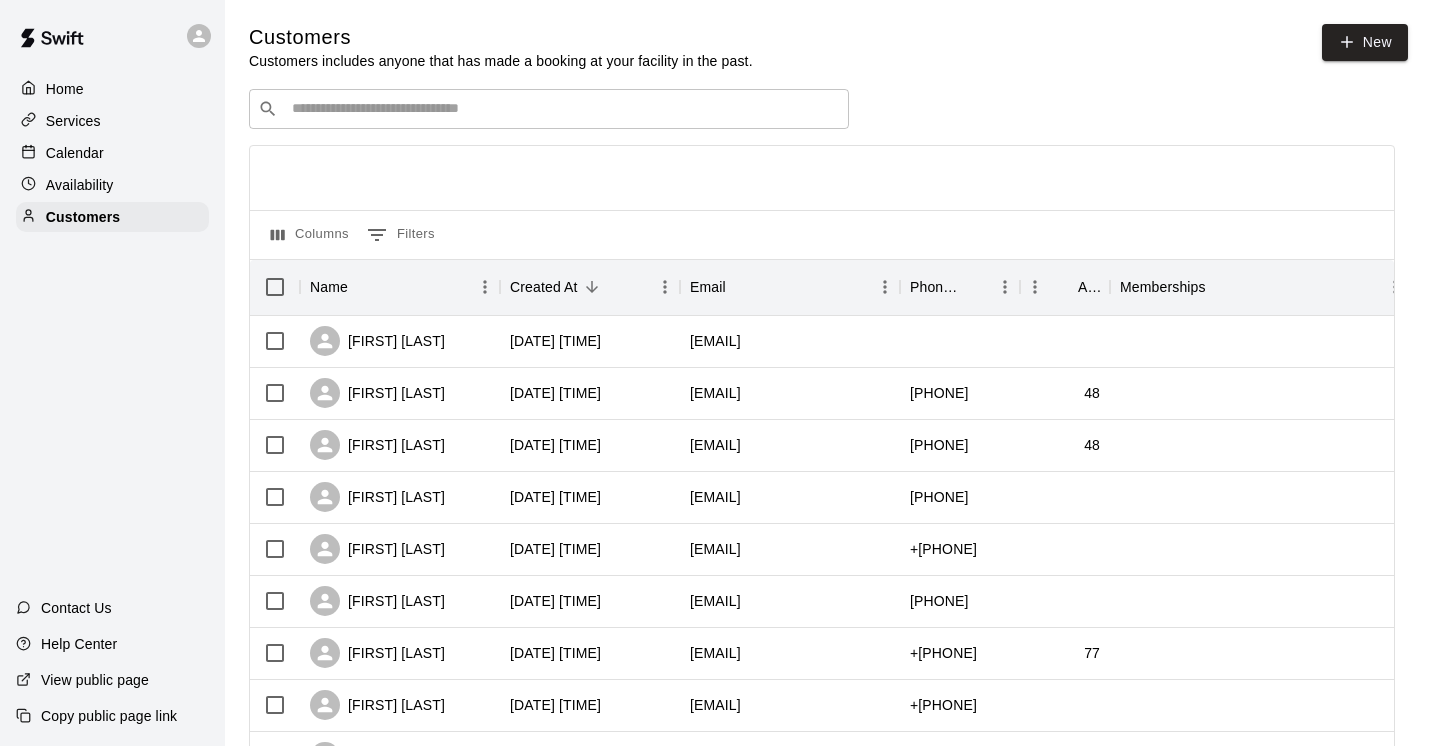 click at bounding box center (563, 109) 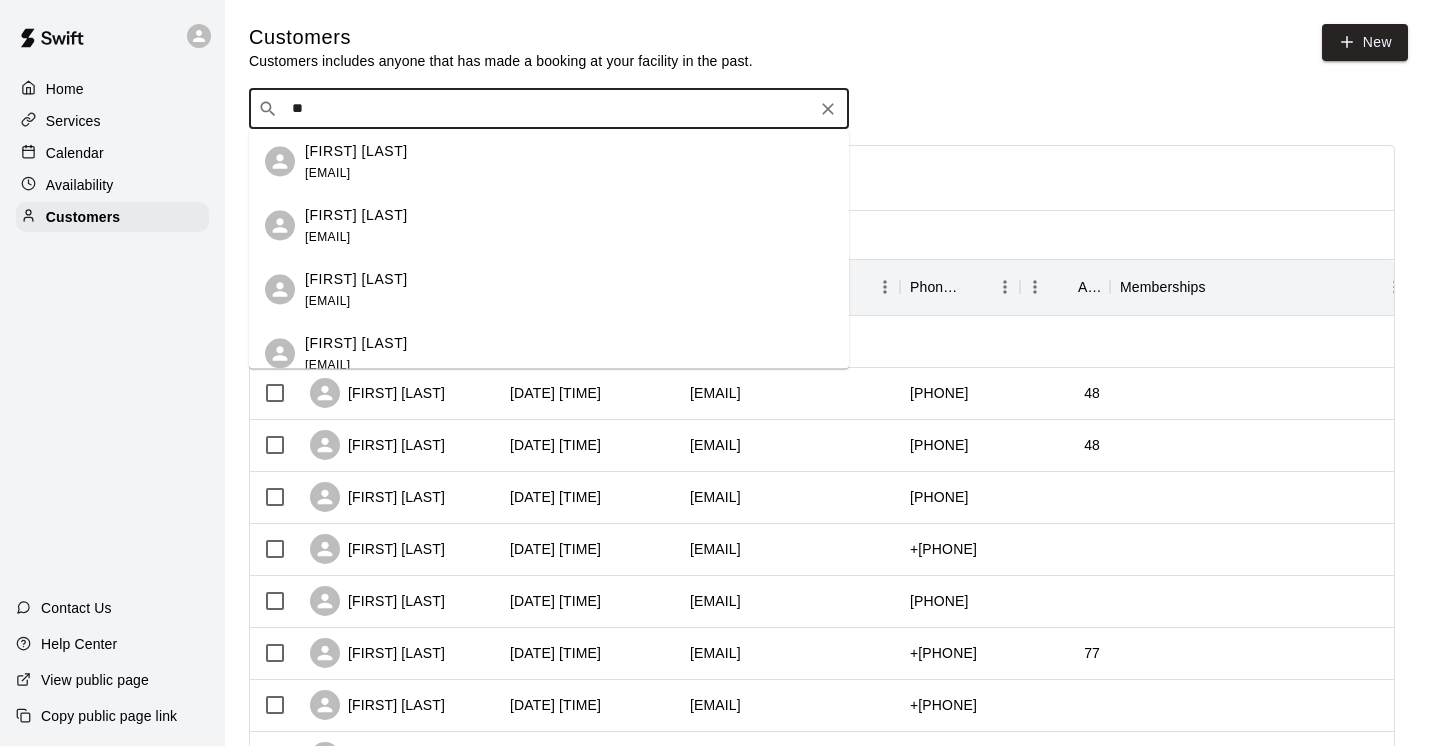 type on "*" 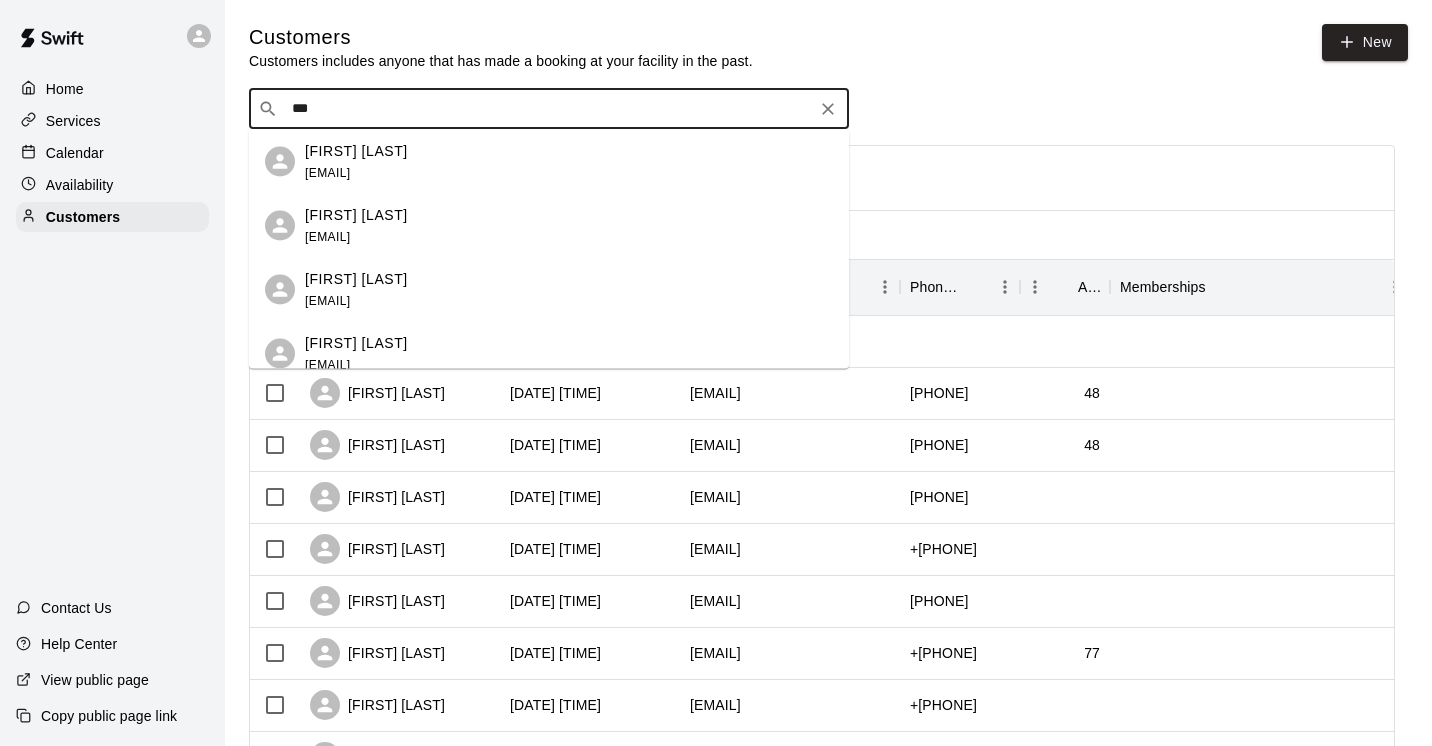 type on "****" 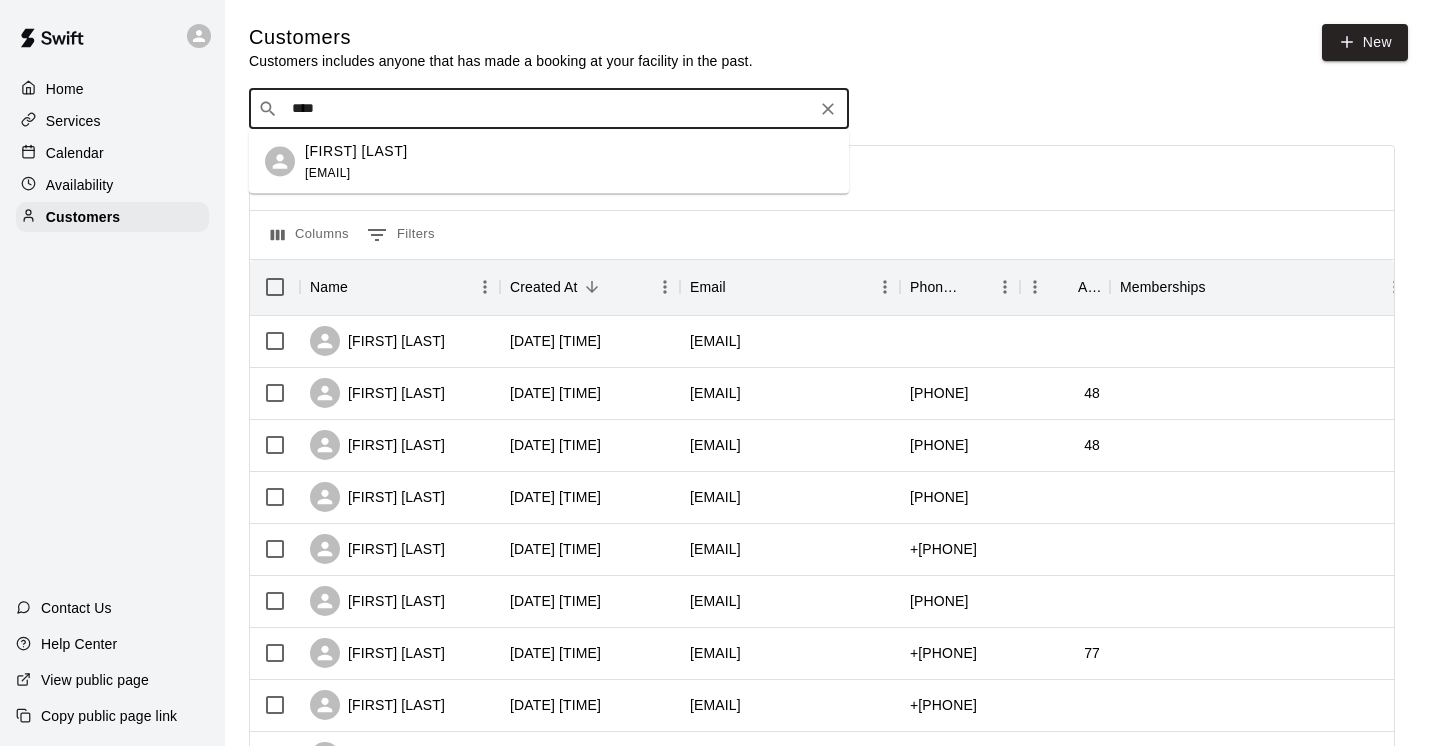 click on "[FIRST] [LAST]" at bounding box center [356, 150] 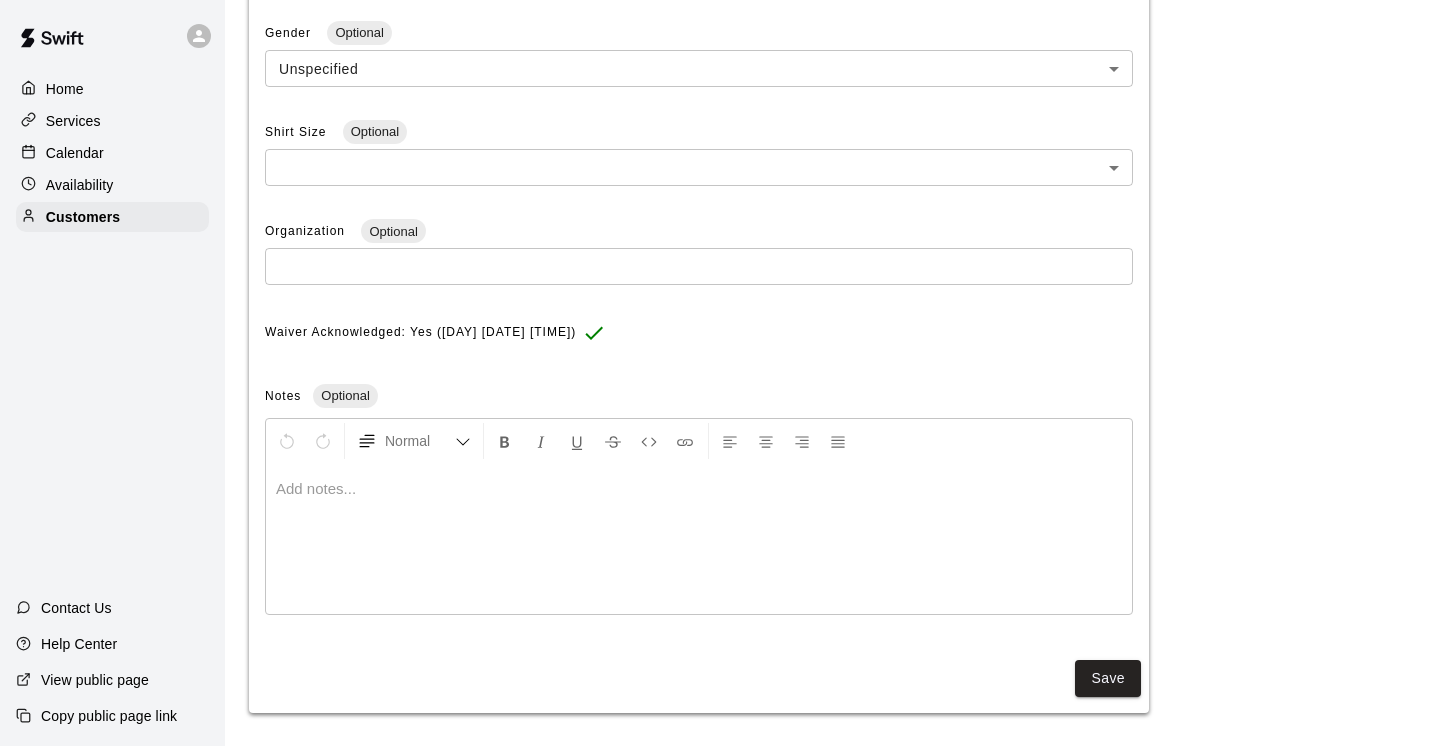 scroll, scrollTop: 585, scrollLeft: 0, axis: vertical 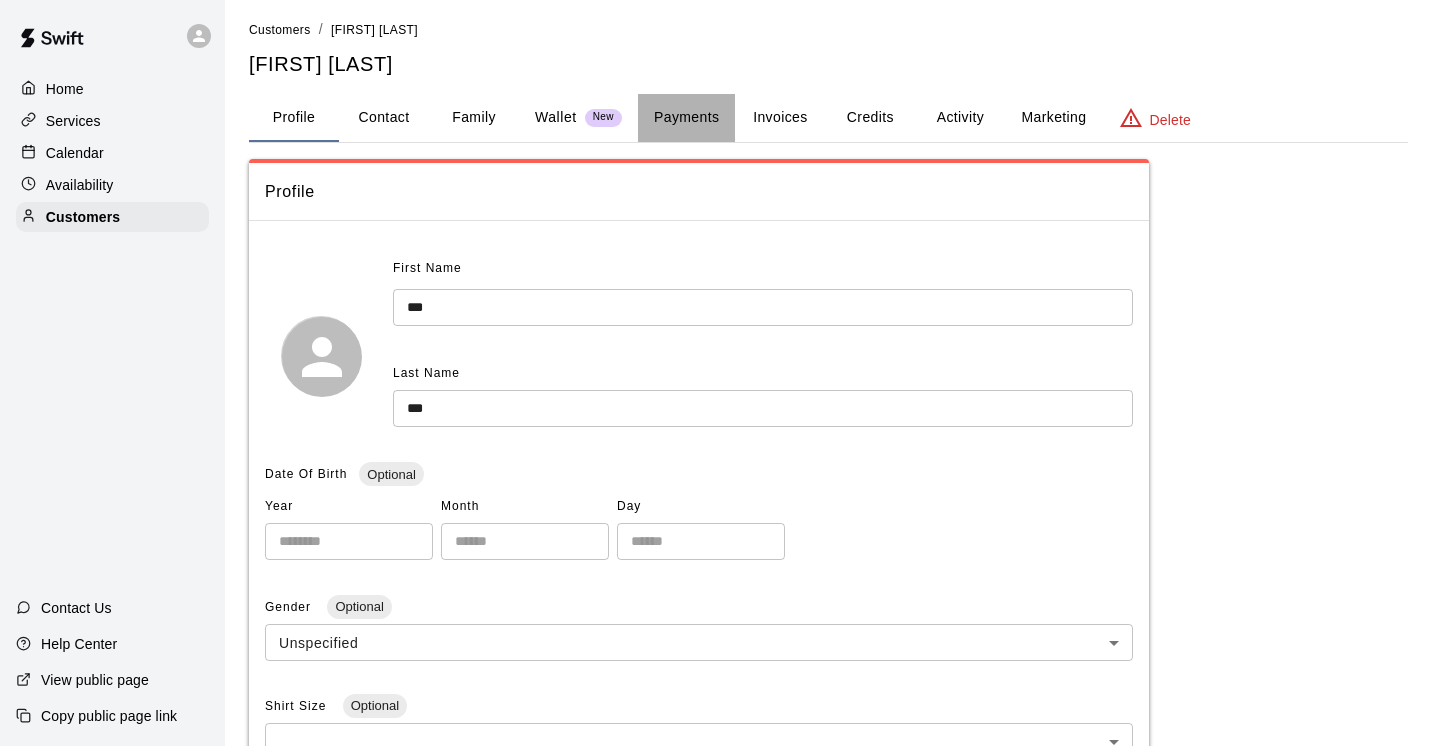 click on "Payments" at bounding box center (686, 118) 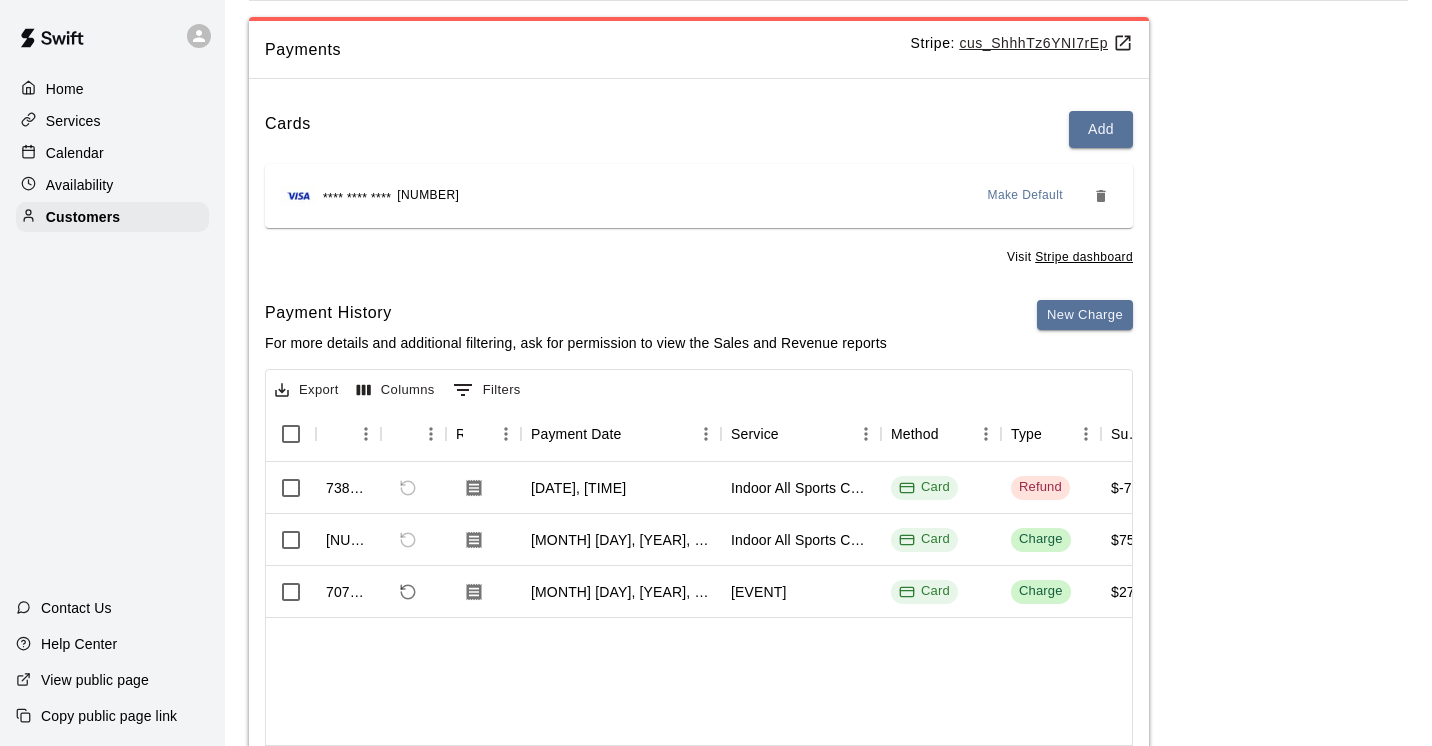 scroll, scrollTop: 150, scrollLeft: 0, axis: vertical 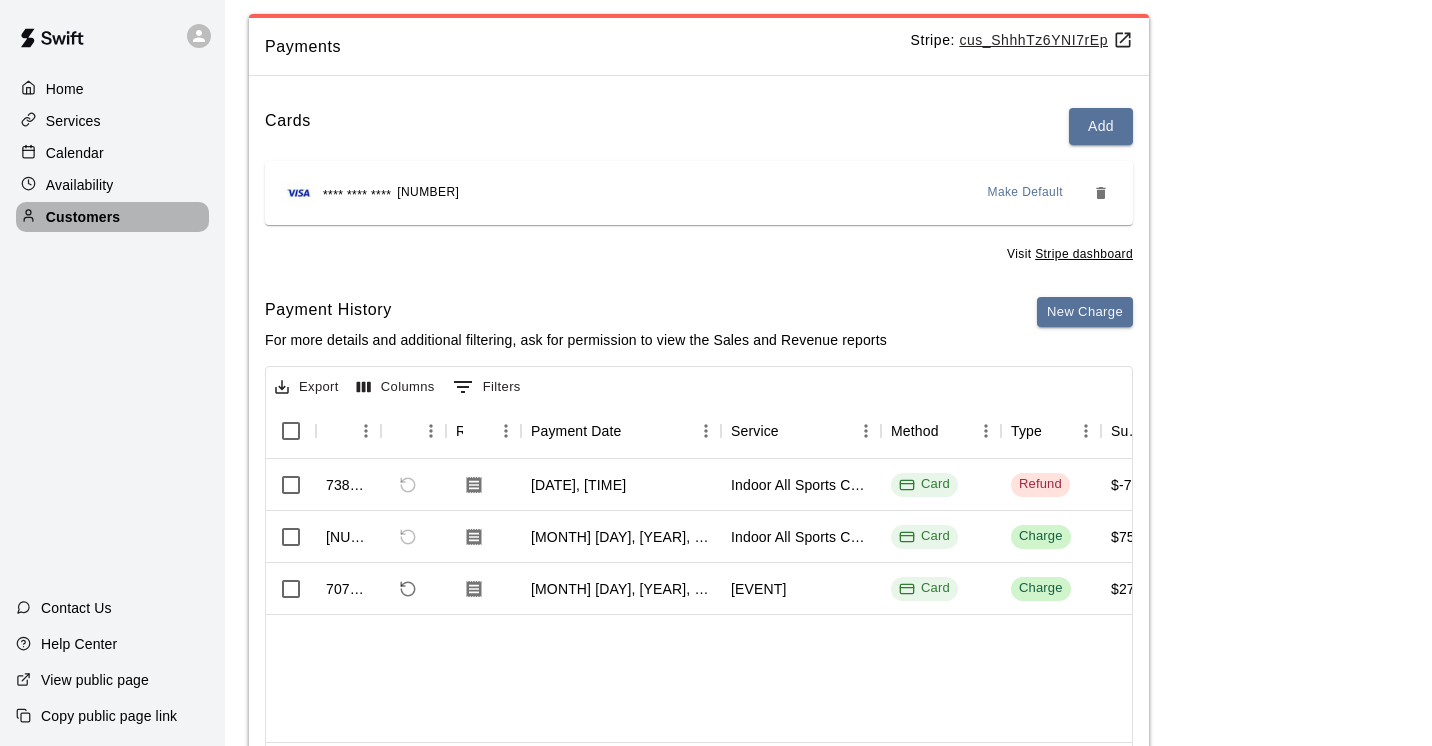 click on "Customers" at bounding box center (112, 217) 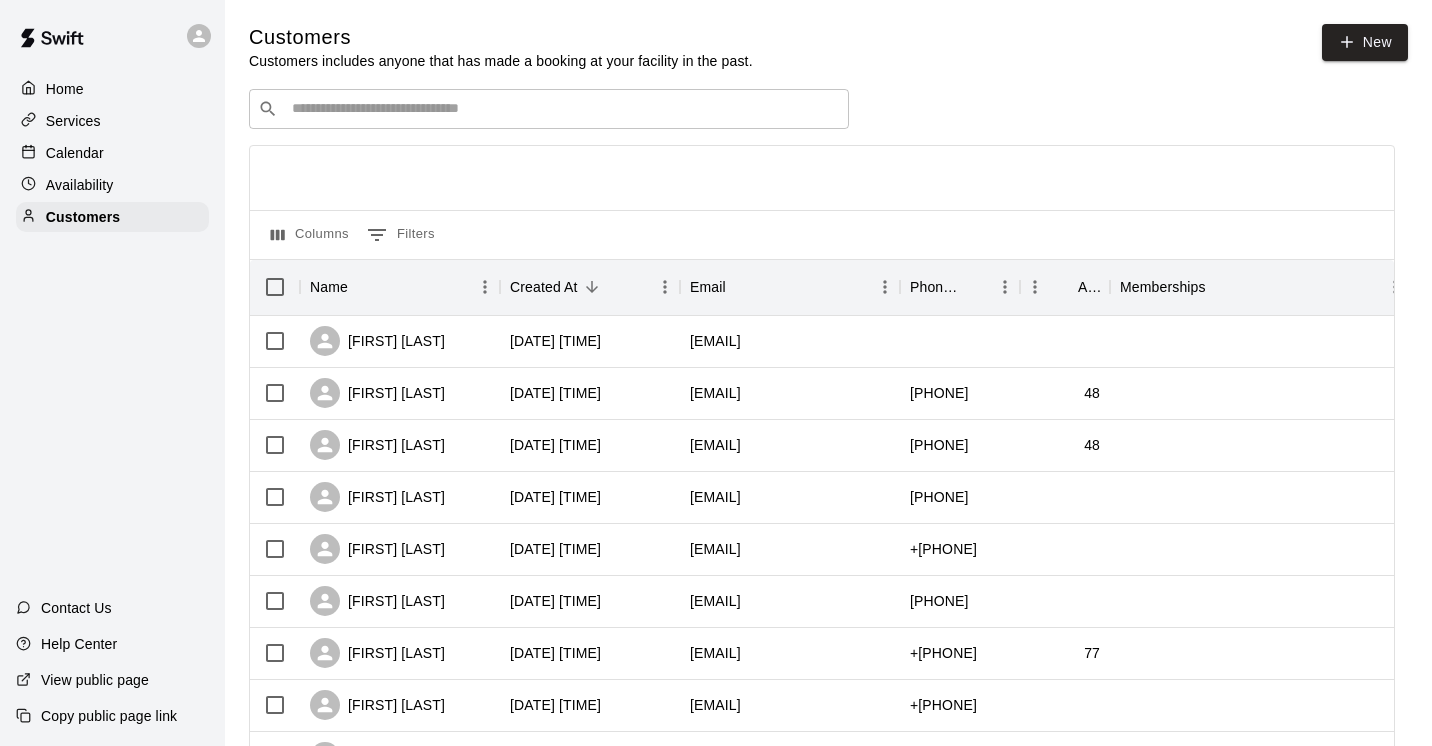 click at bounding box center (563, 109) 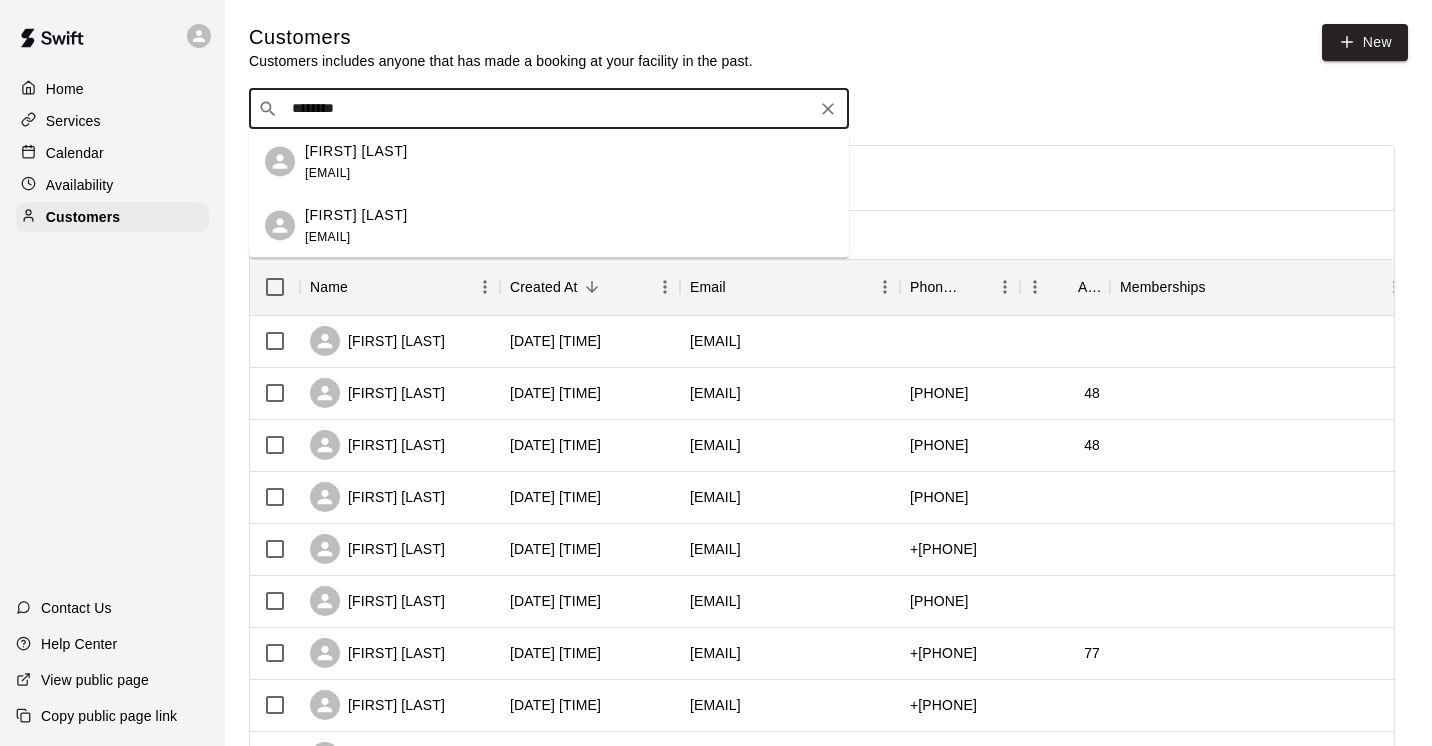 type on "*********" 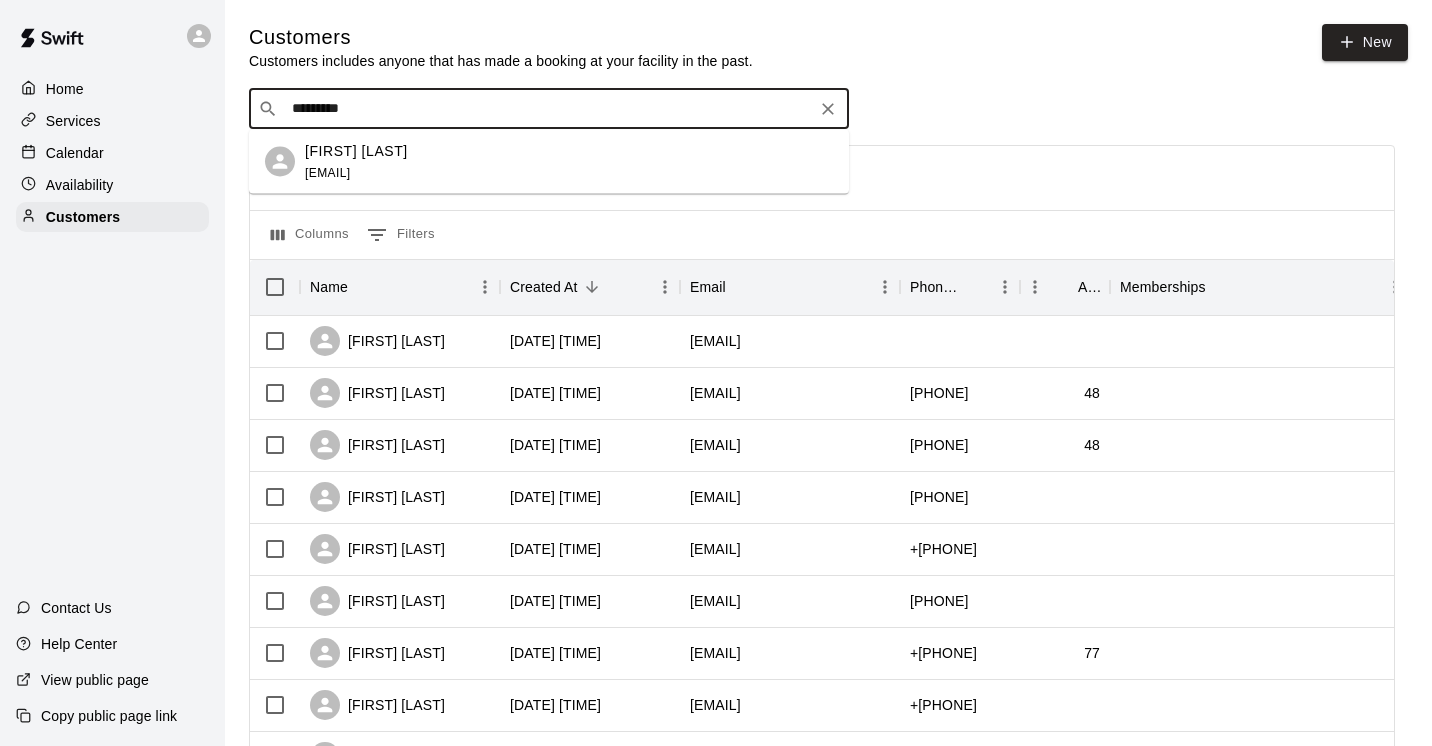 click on "[FIRST] [LAST]" at bounding box center (356, 150) 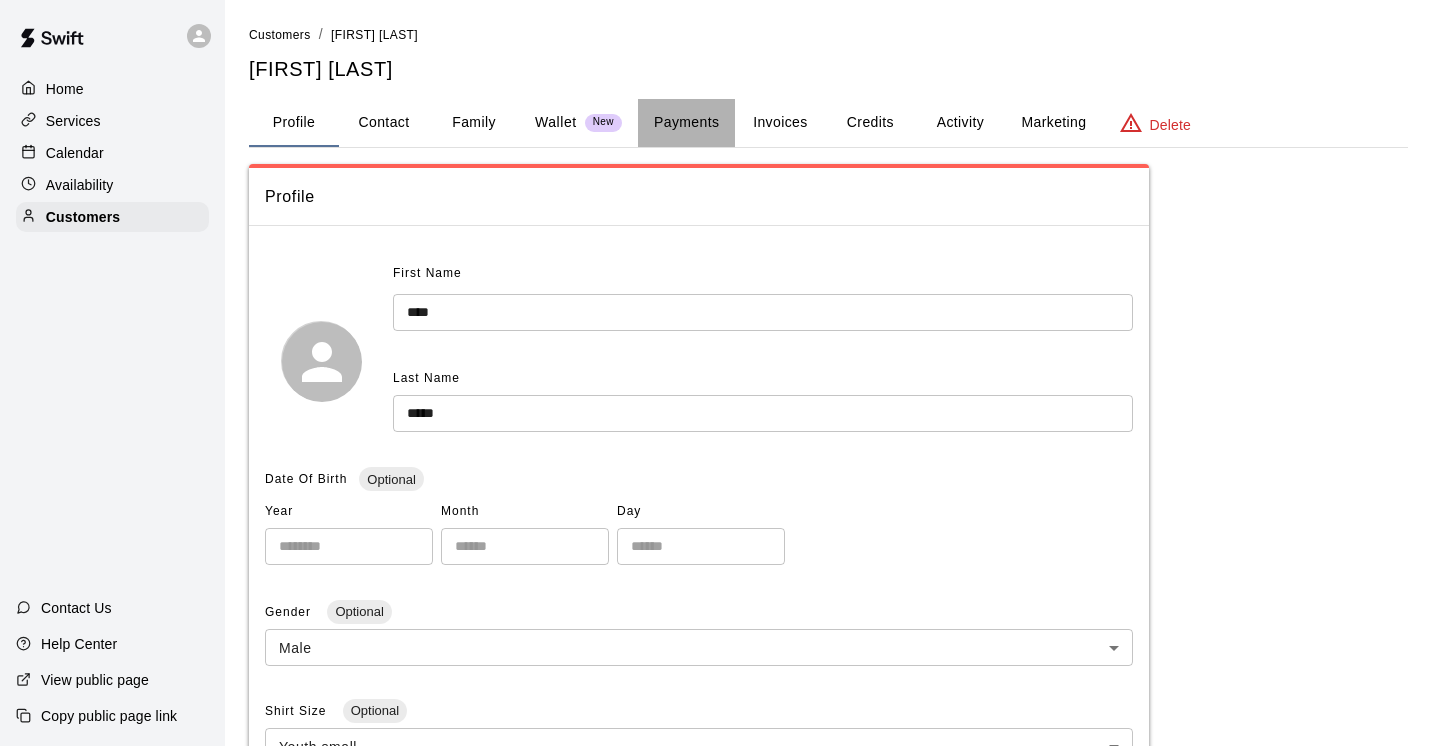 click on "Payments" at bounding box center [686, 123] 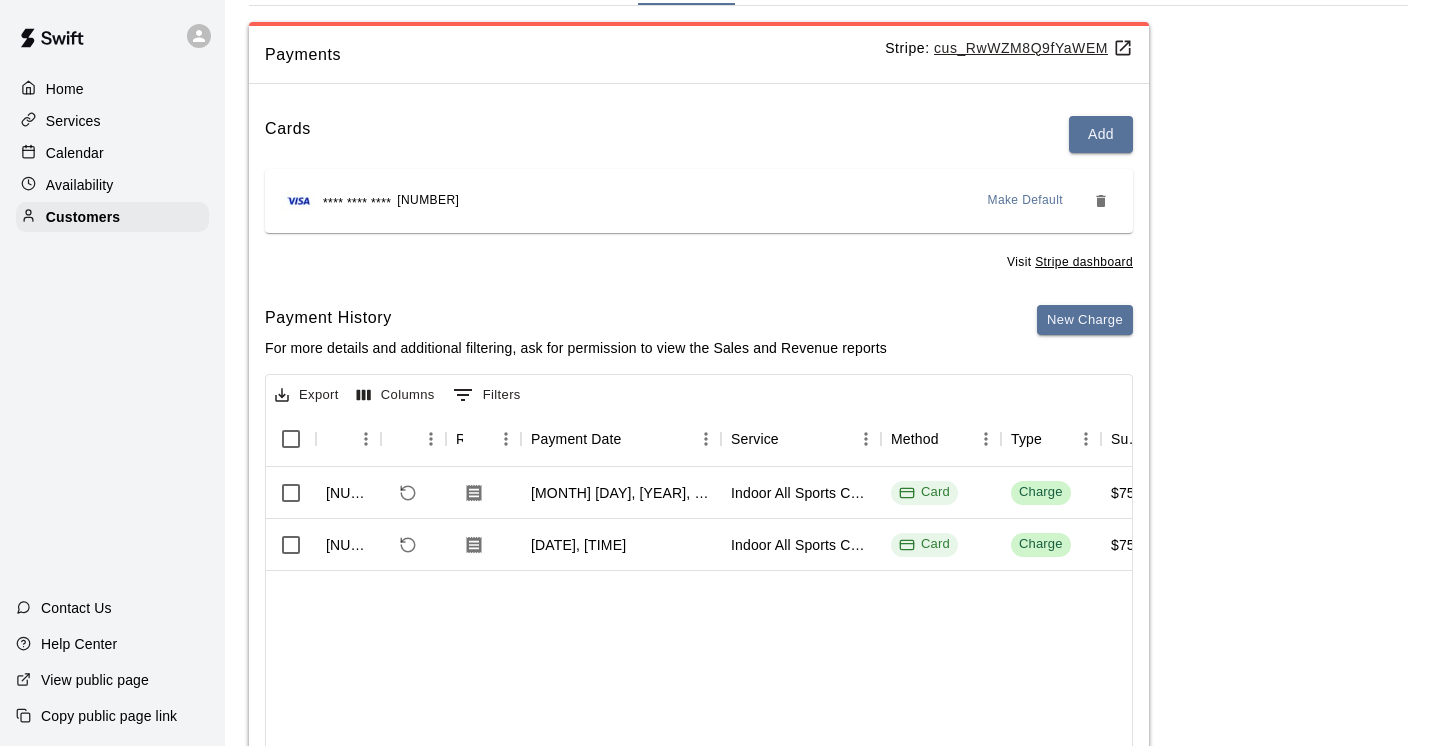 scroll, scrollTop: 0, scrollLeft: 0, axis: both 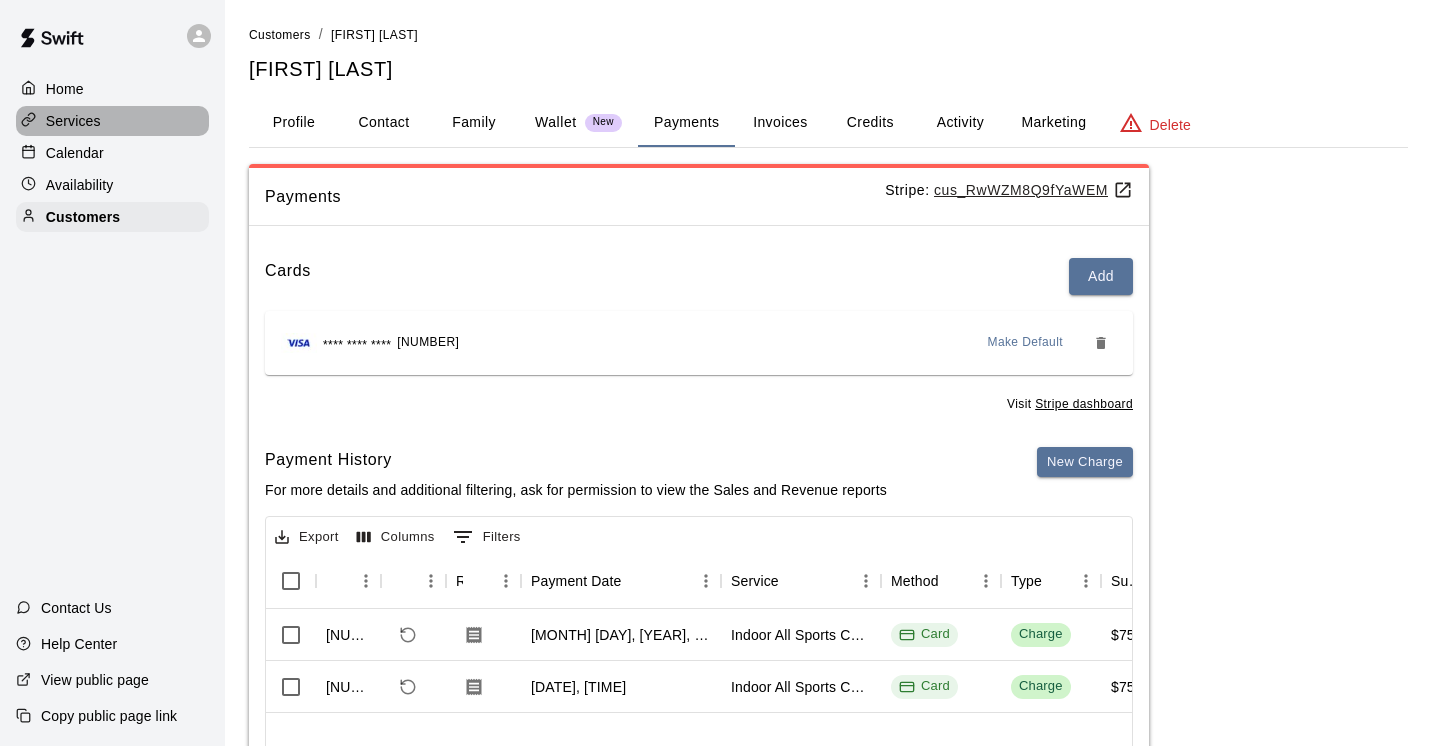 click on "Services" at bounding box center [73, 121] 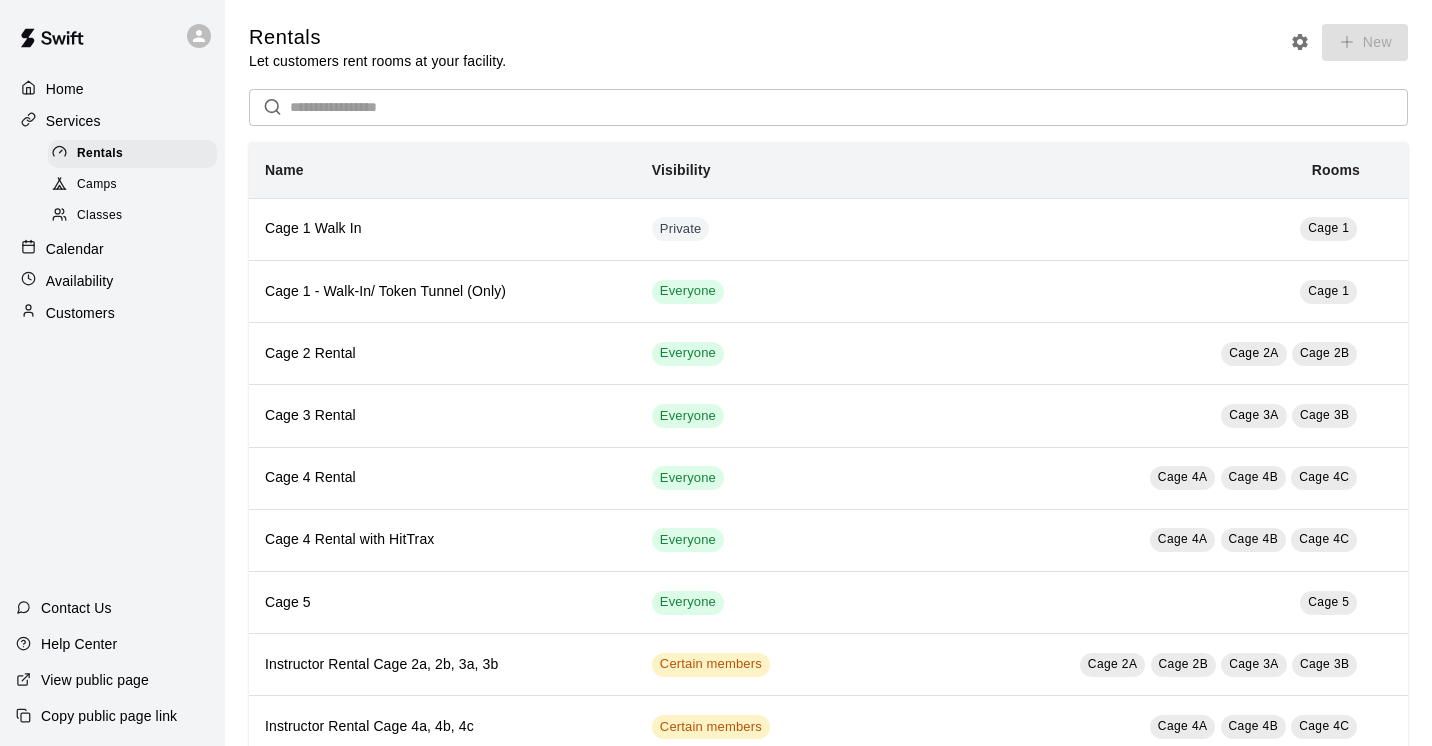 click on "Classes" at bounding box center [99, 216] 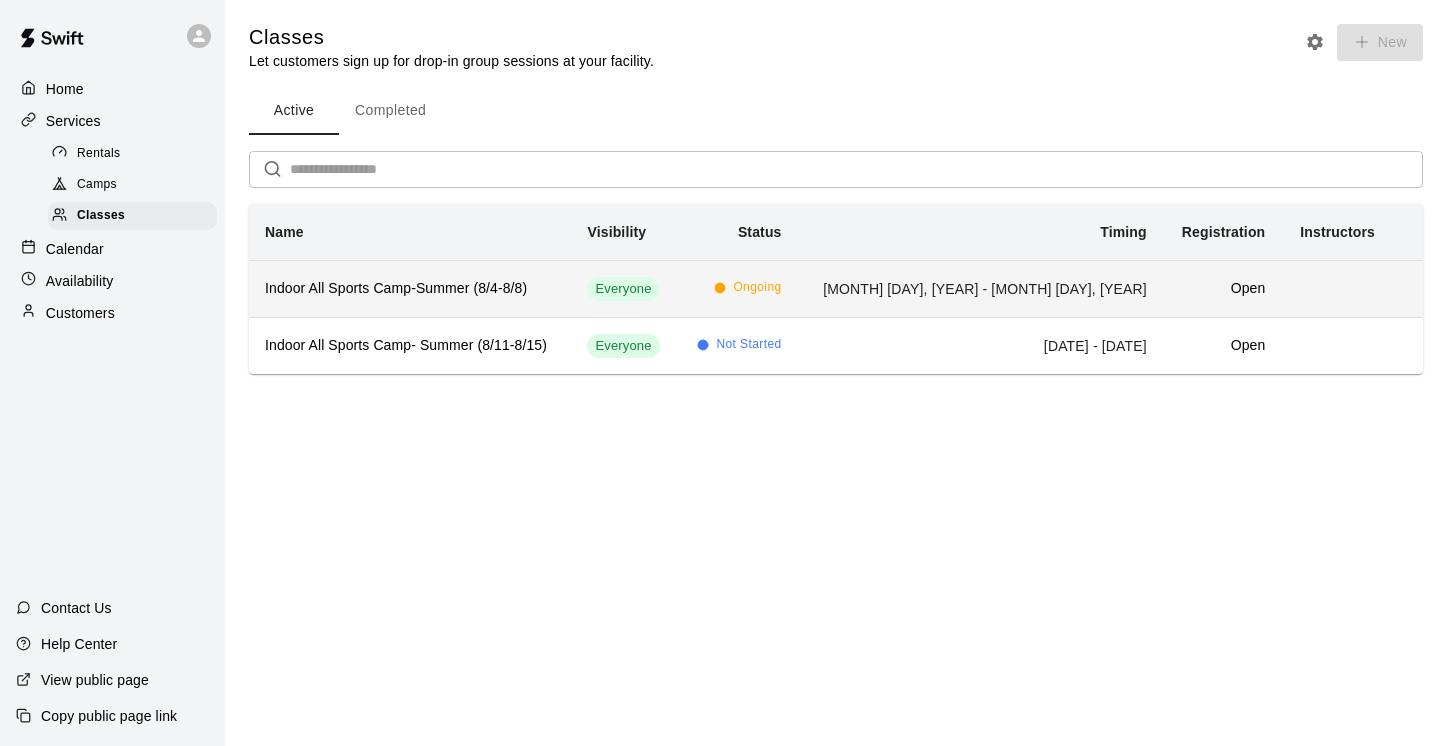 click on "Indoor All Sports Camp-Summer (8/4-8/8)" at bounding box center (410, 289) 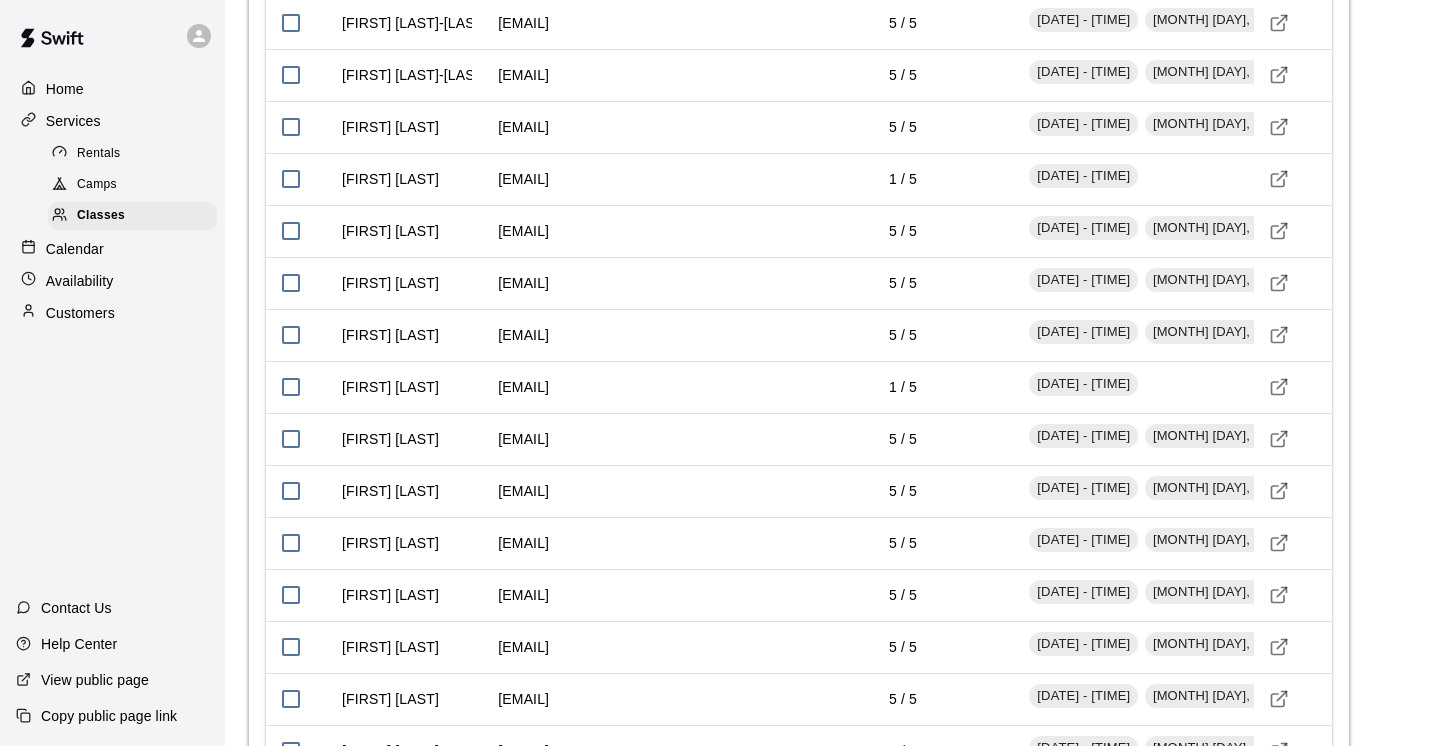 scroll, scrollTop: 2178, scrollLeft: 0, axis: vertical 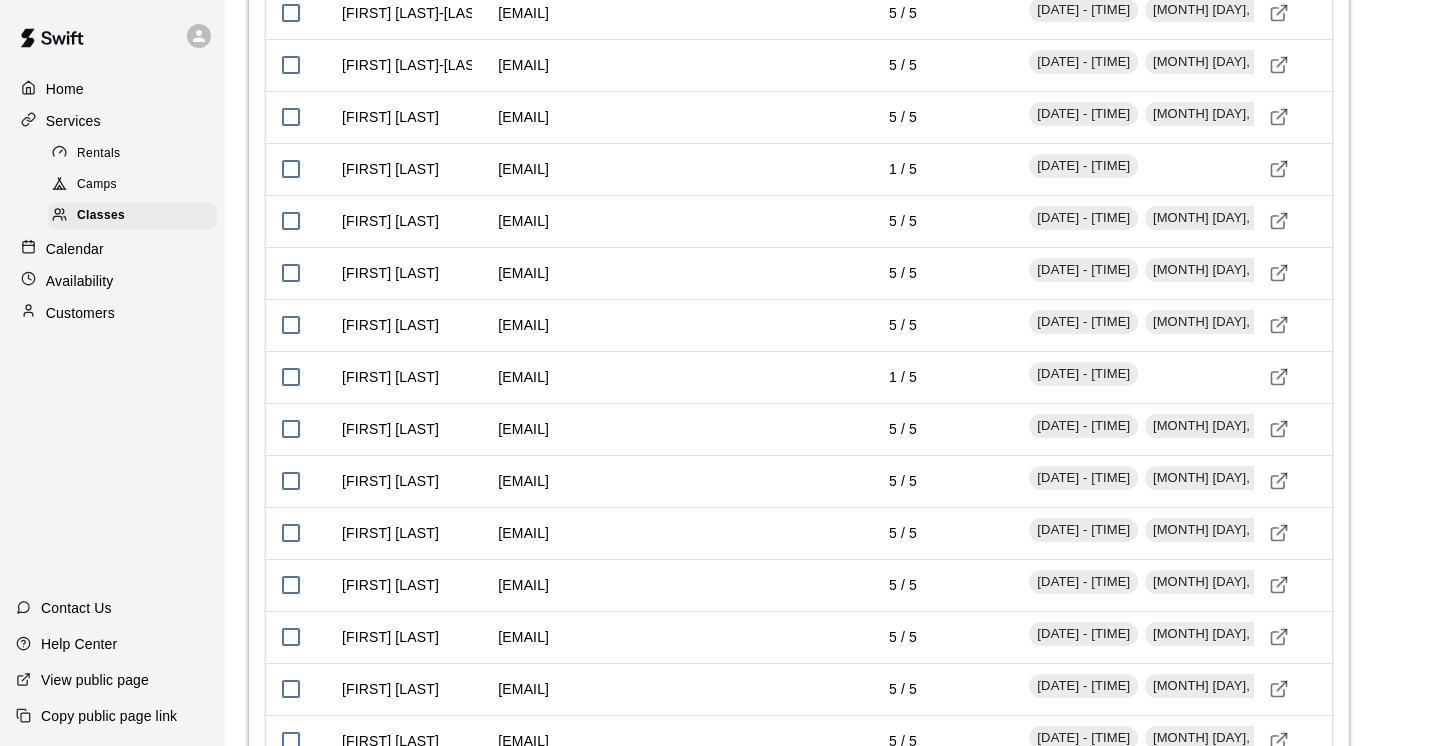 click on "Calendar" at bounding box center [75, 249] 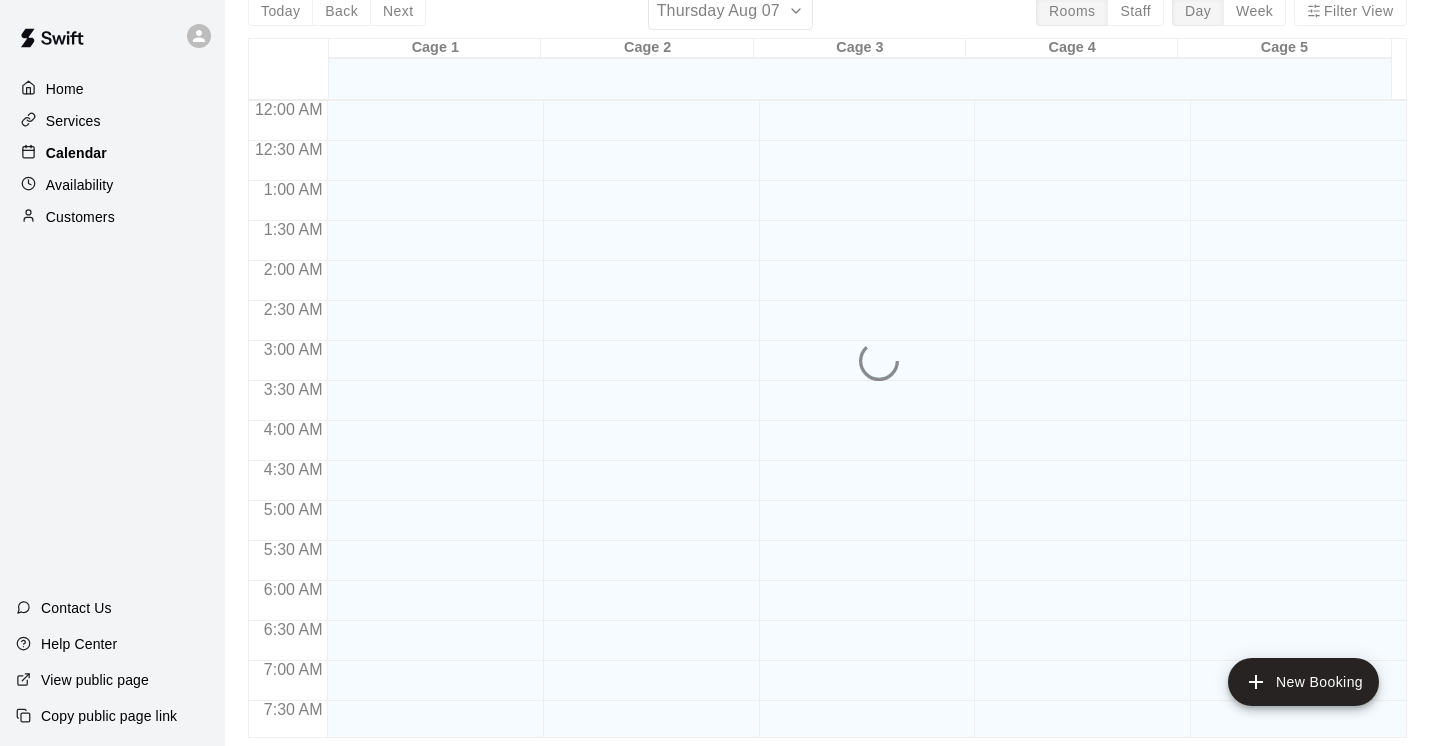 scroll, scrollTop: 0, scrollLeft: 0, axis: both 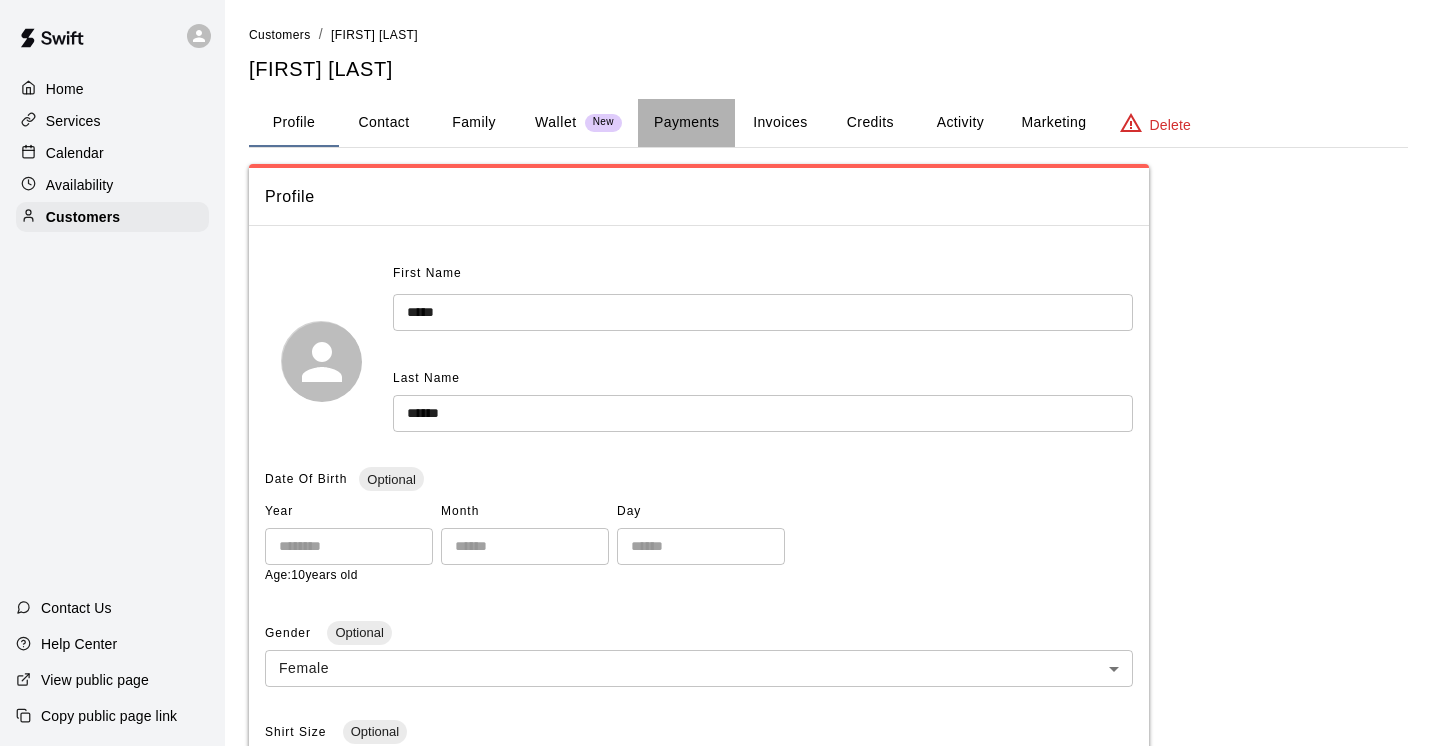 click on "Payments" at bounding box center (686, 123) 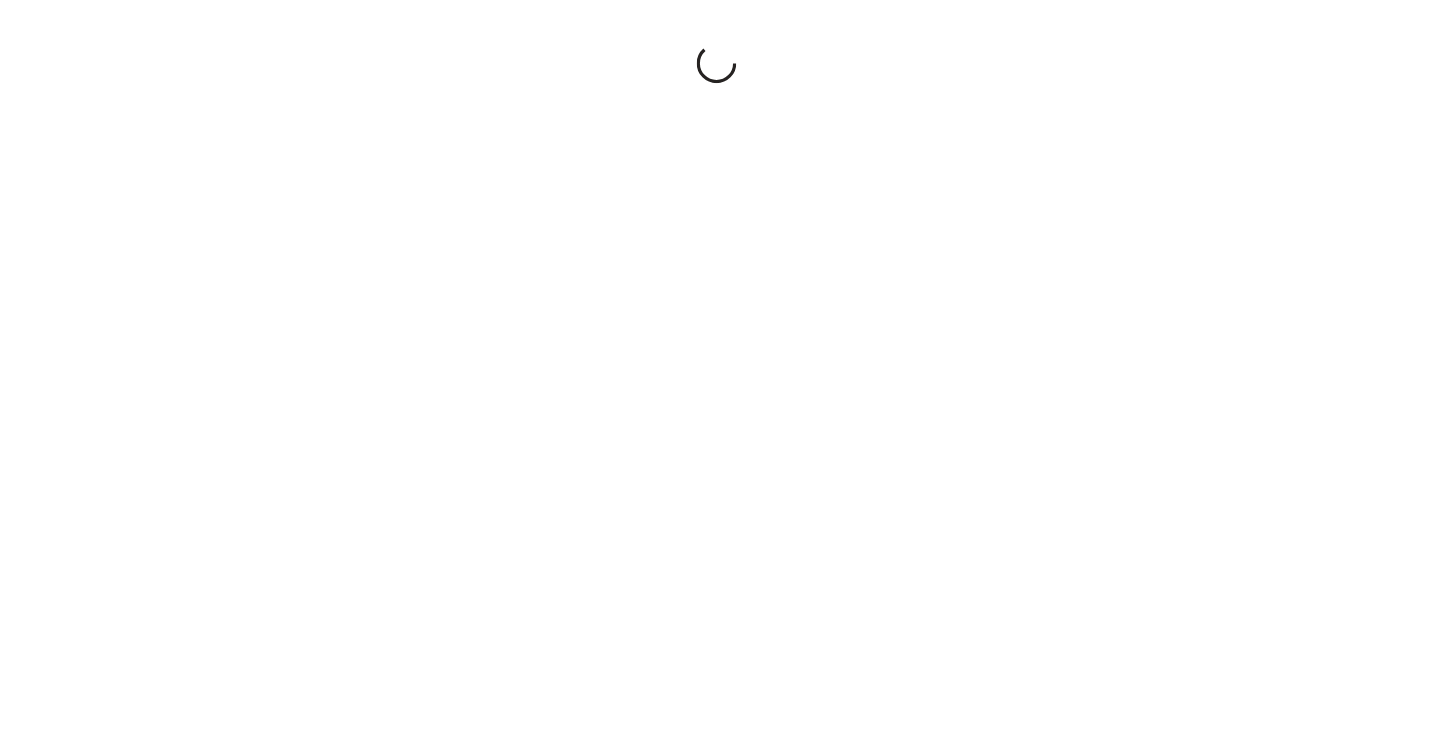 scroll, scrollTop: 0, scrollLeft: 0, axis: both 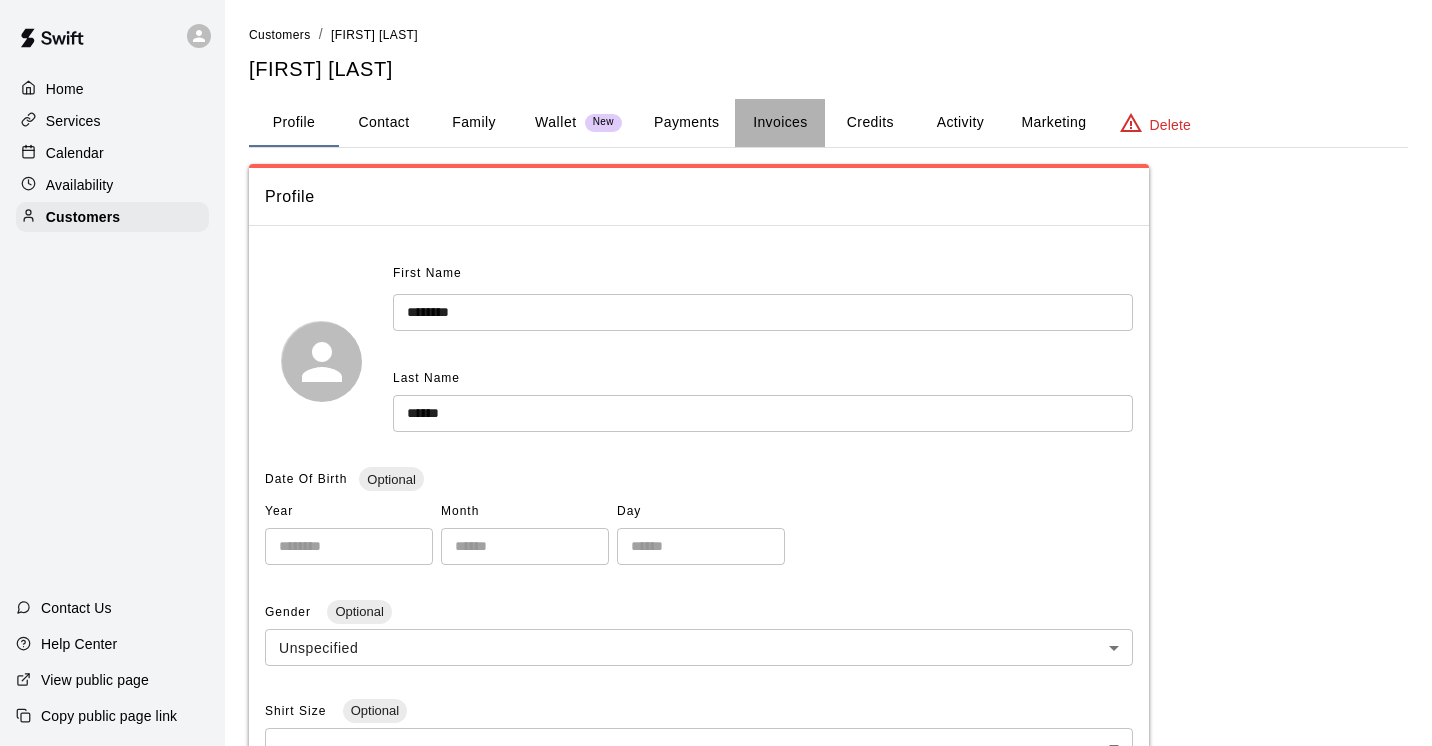 click on "Invoices" at bounding box center [780, 123] 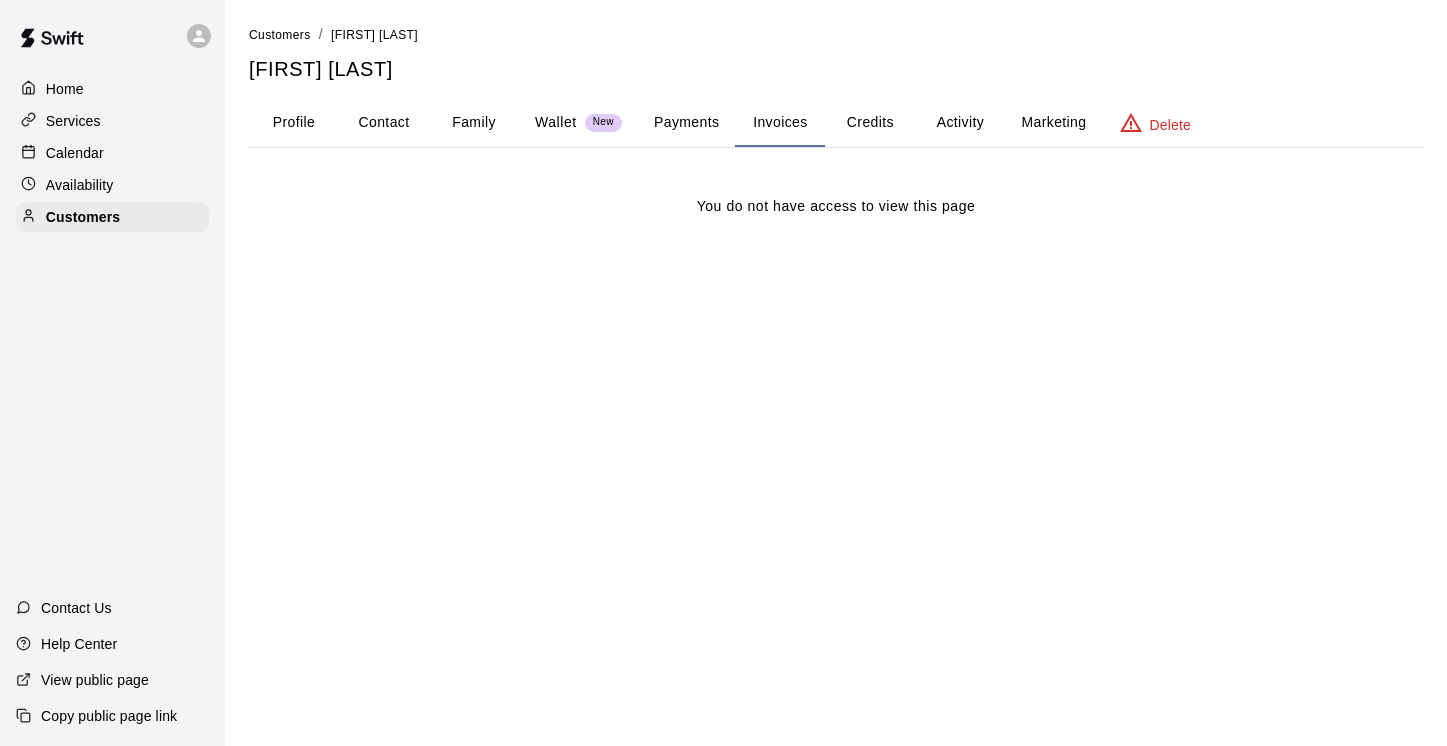 click on "Payments" at bounding box center (686, 123) 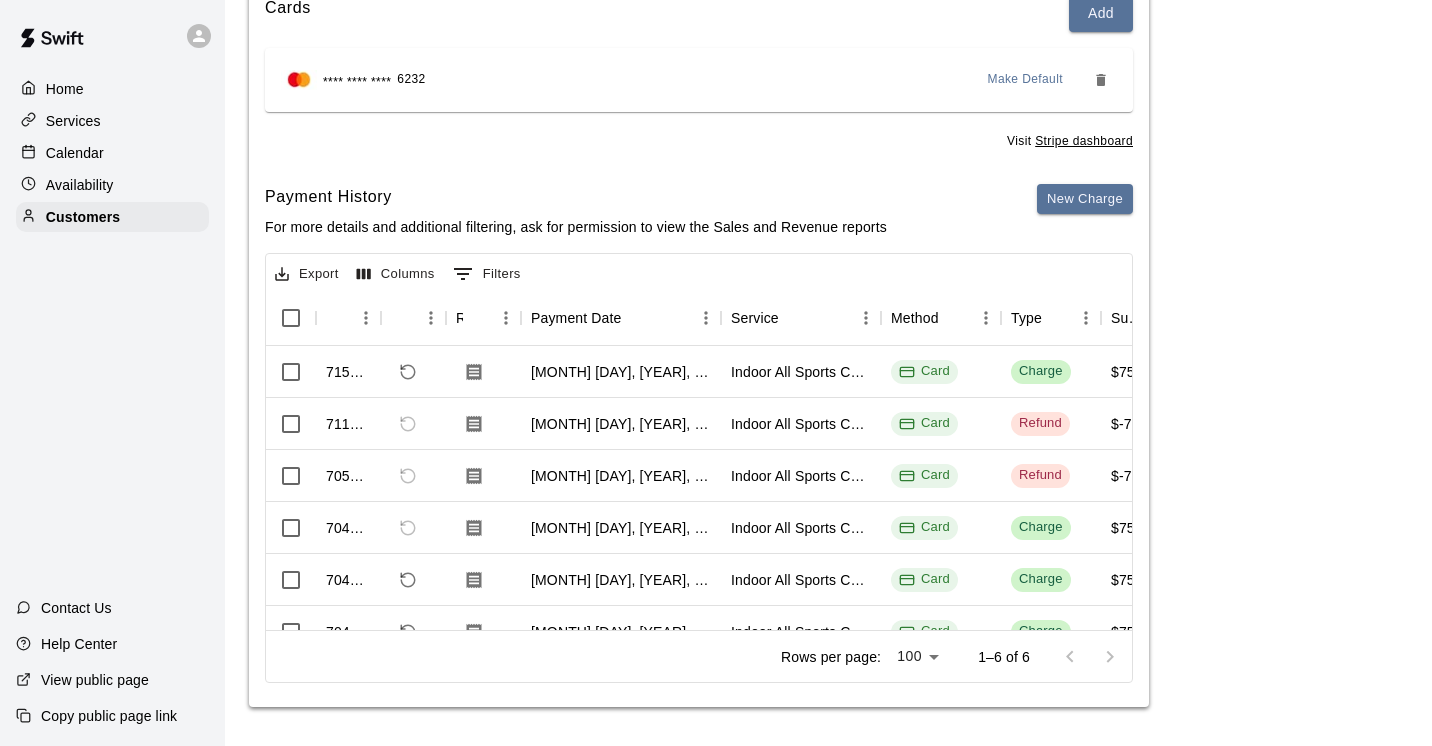 scroll, scrollTop: 261, scrollLeft: 0, axis: vertical 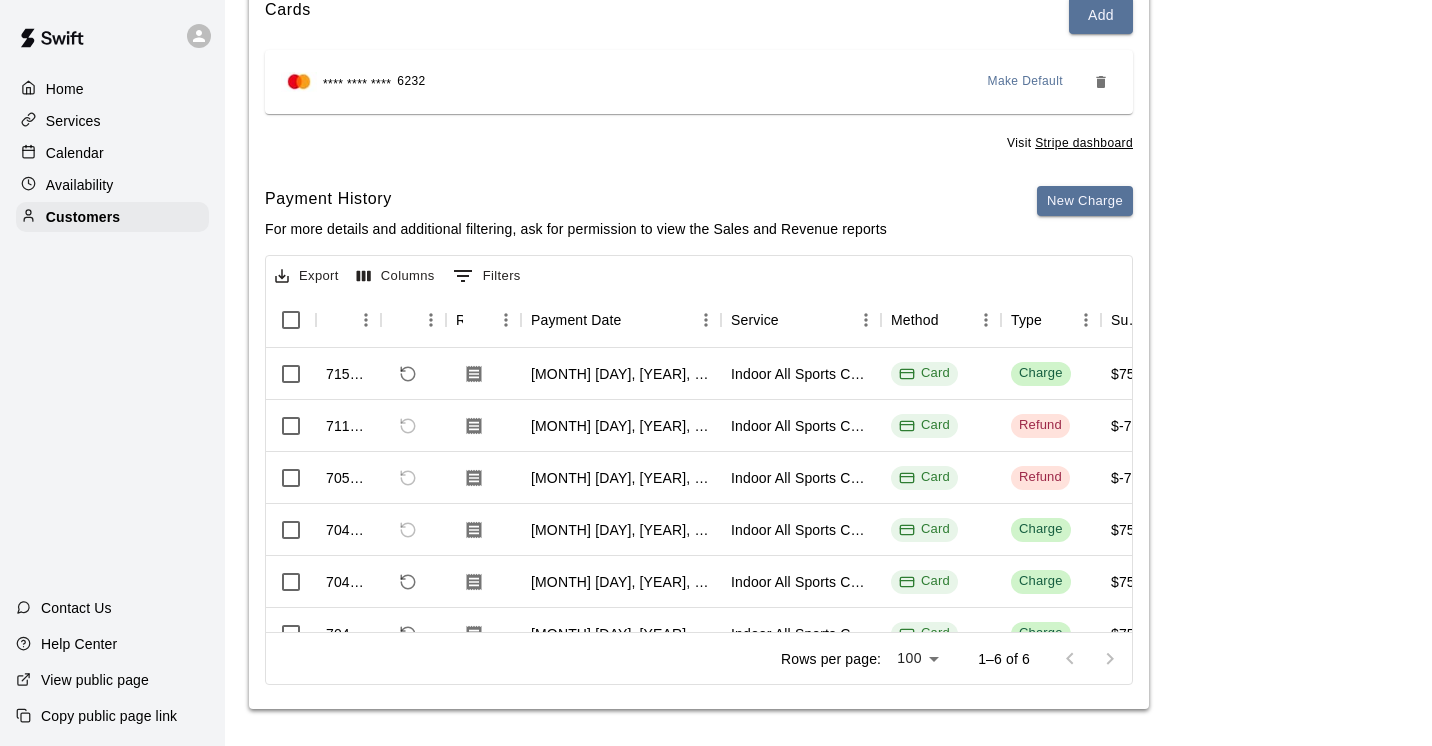 click on "Calendar" at bounding box center [75, 153] 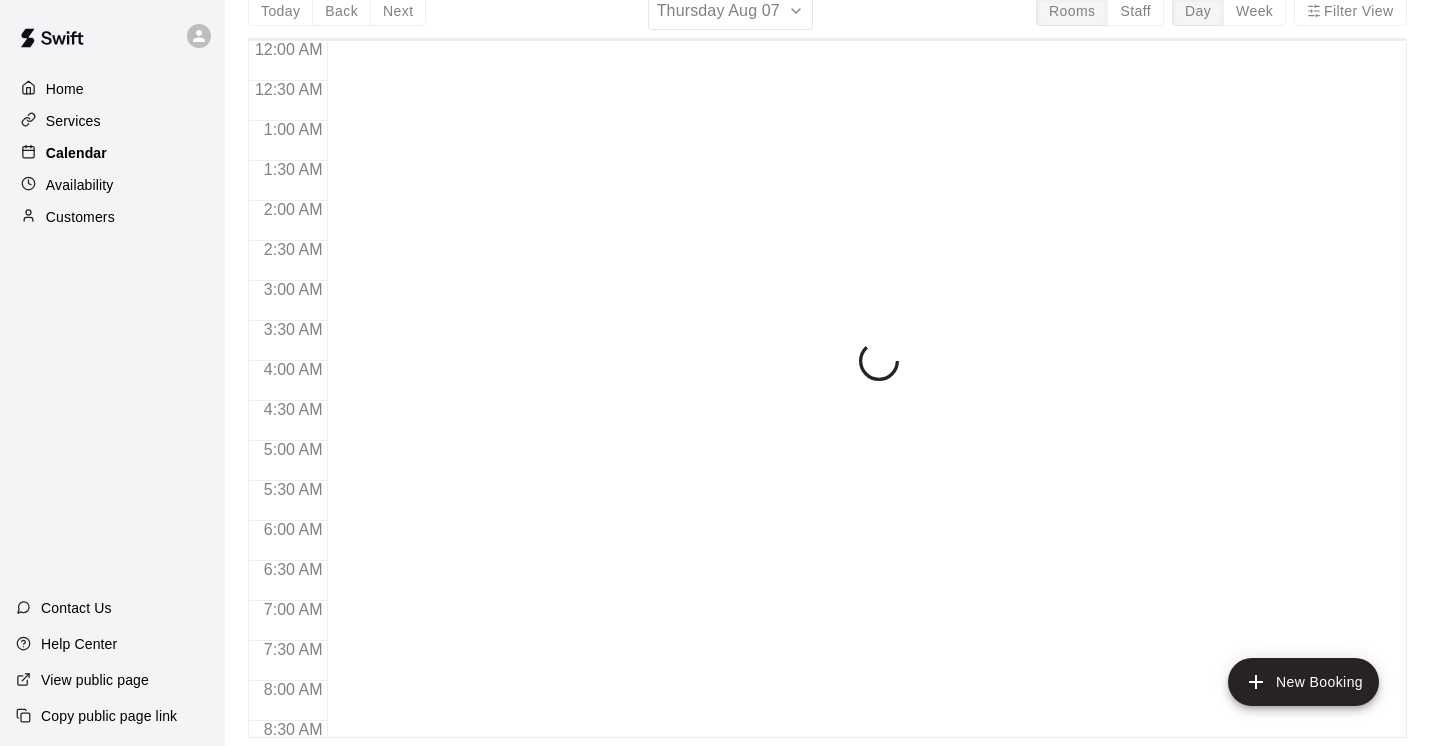 scroll, scrollTop: 0, scrollLeft: 0, axis: both 